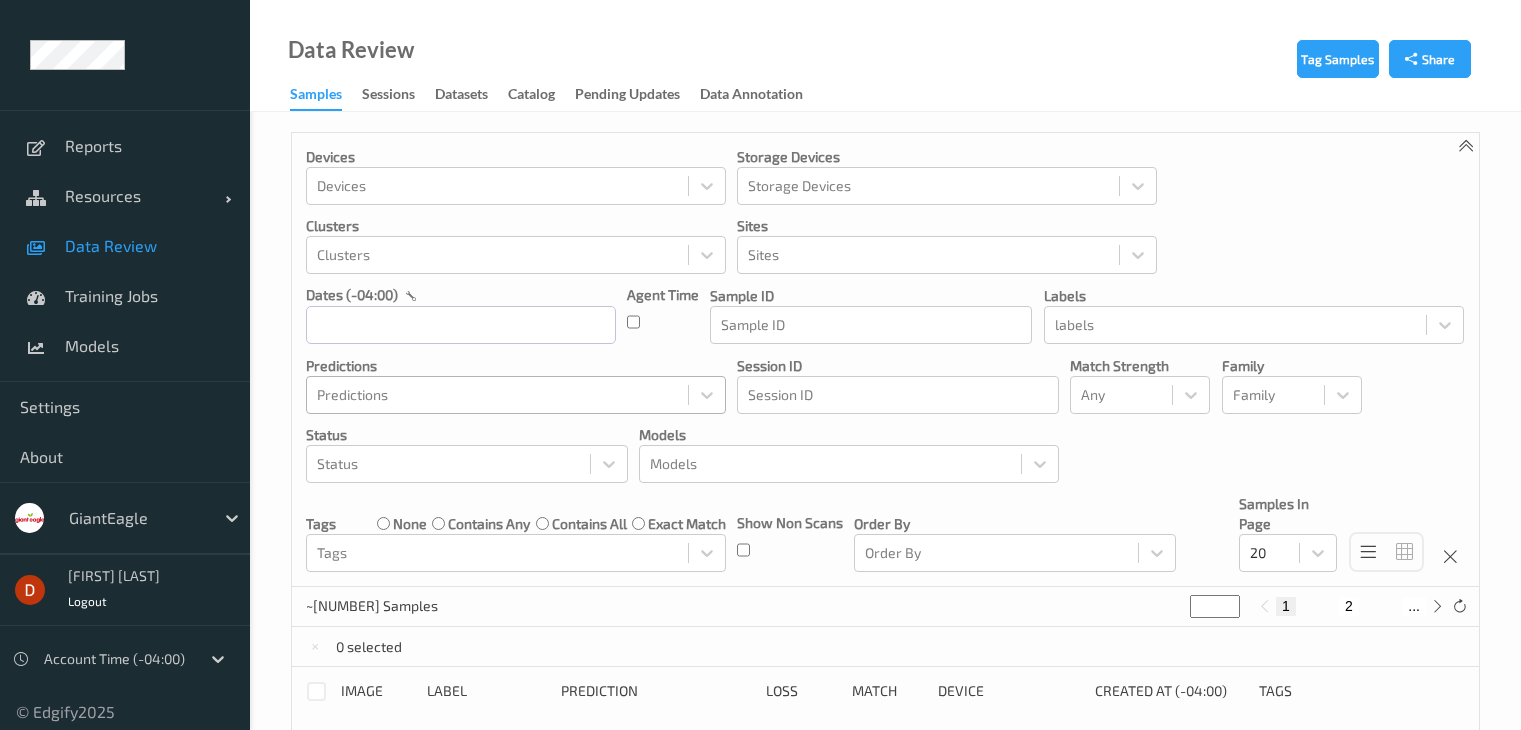scroll, scrollTop: 0, scrollLeft: 0, axis: both 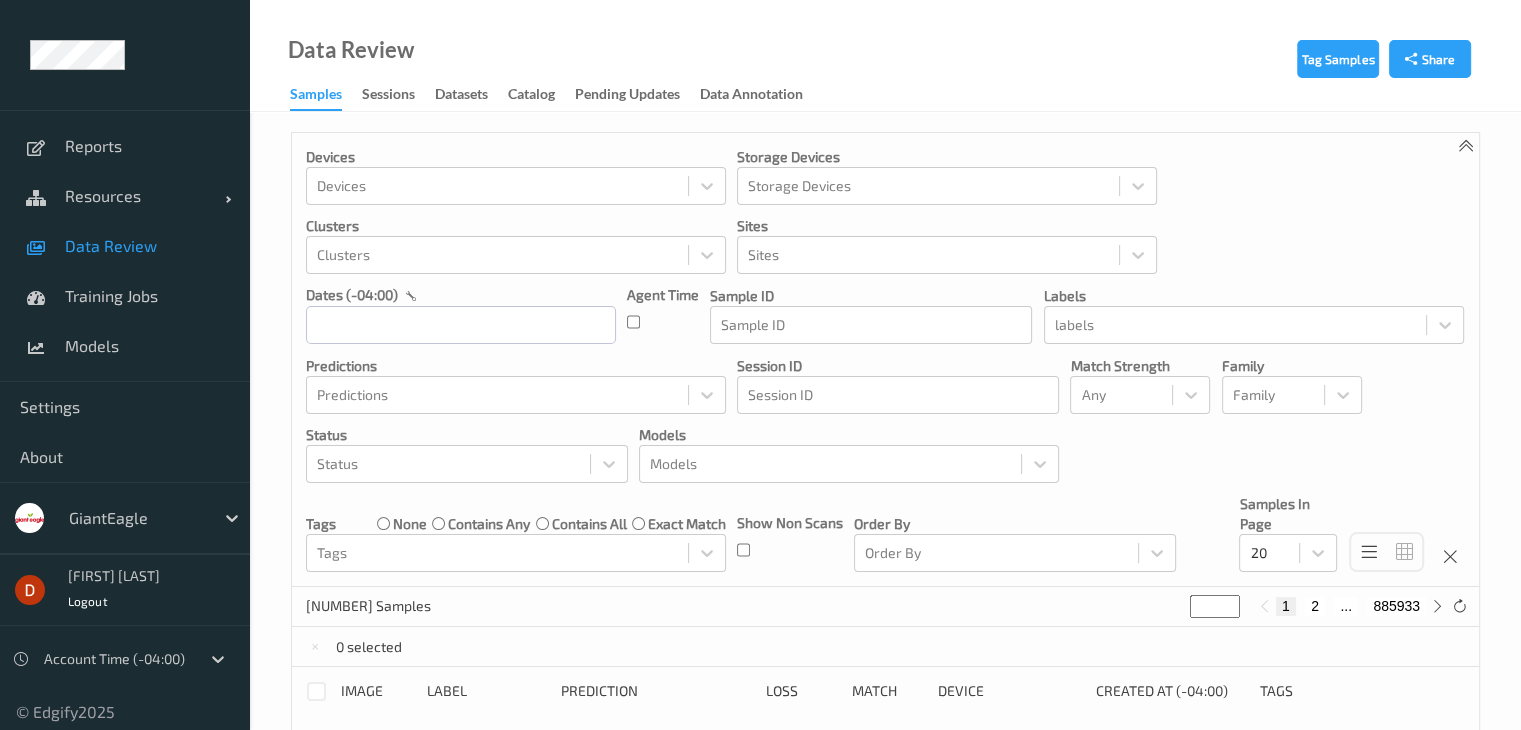 click at bounding box center (136, 518) 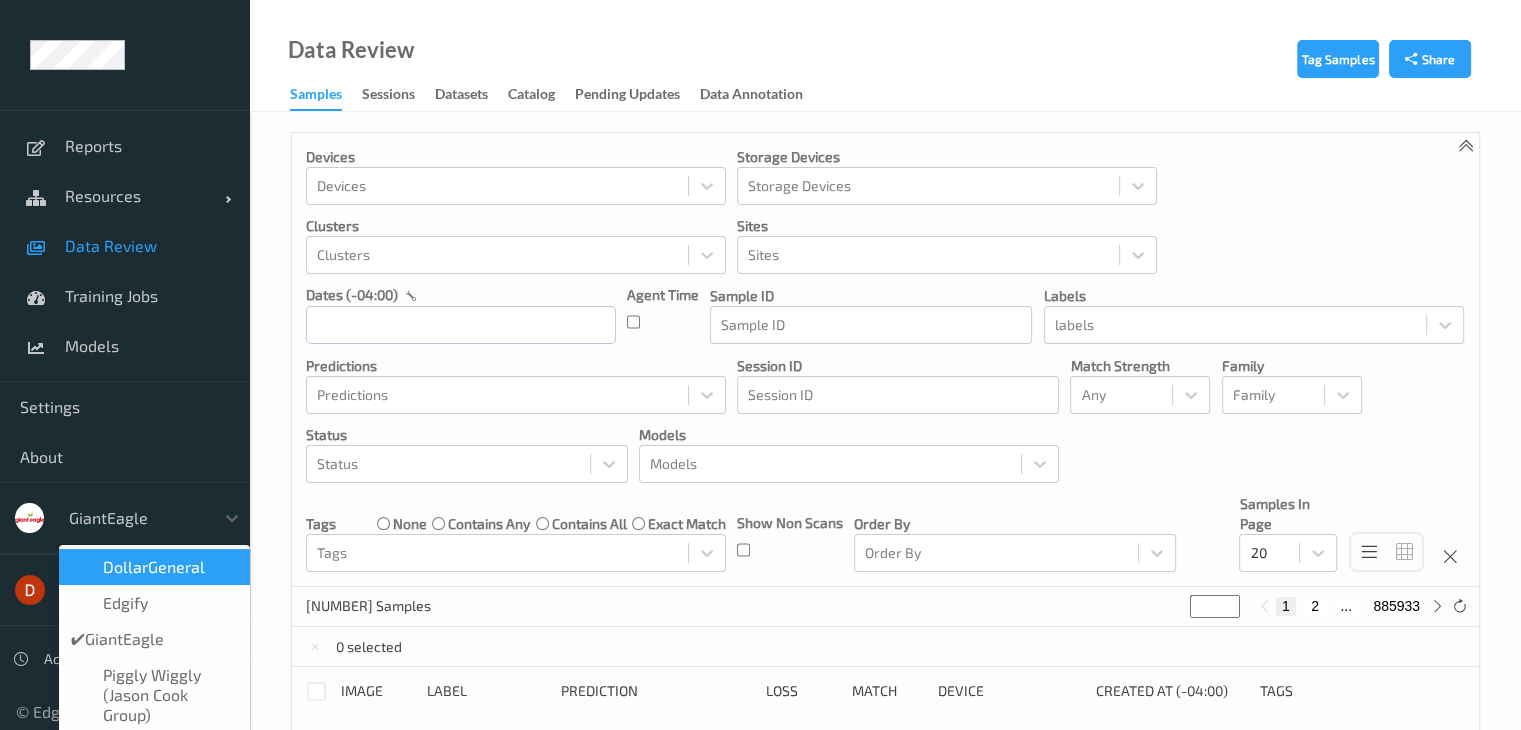 click on "DollarGeneral" at bounding box center [154, 567] 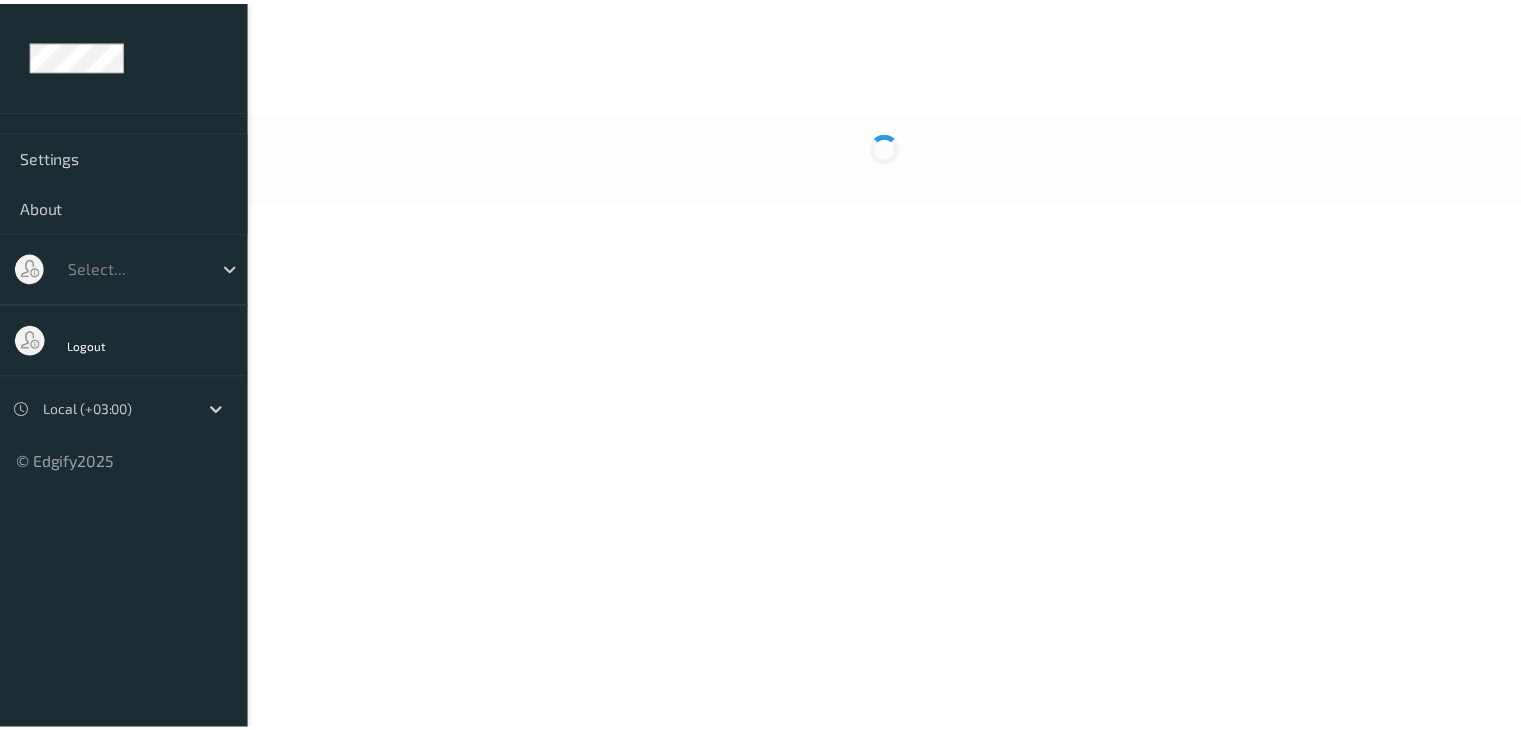 scroll, scrollTop: 0, scrollLeft: 0, axis: both 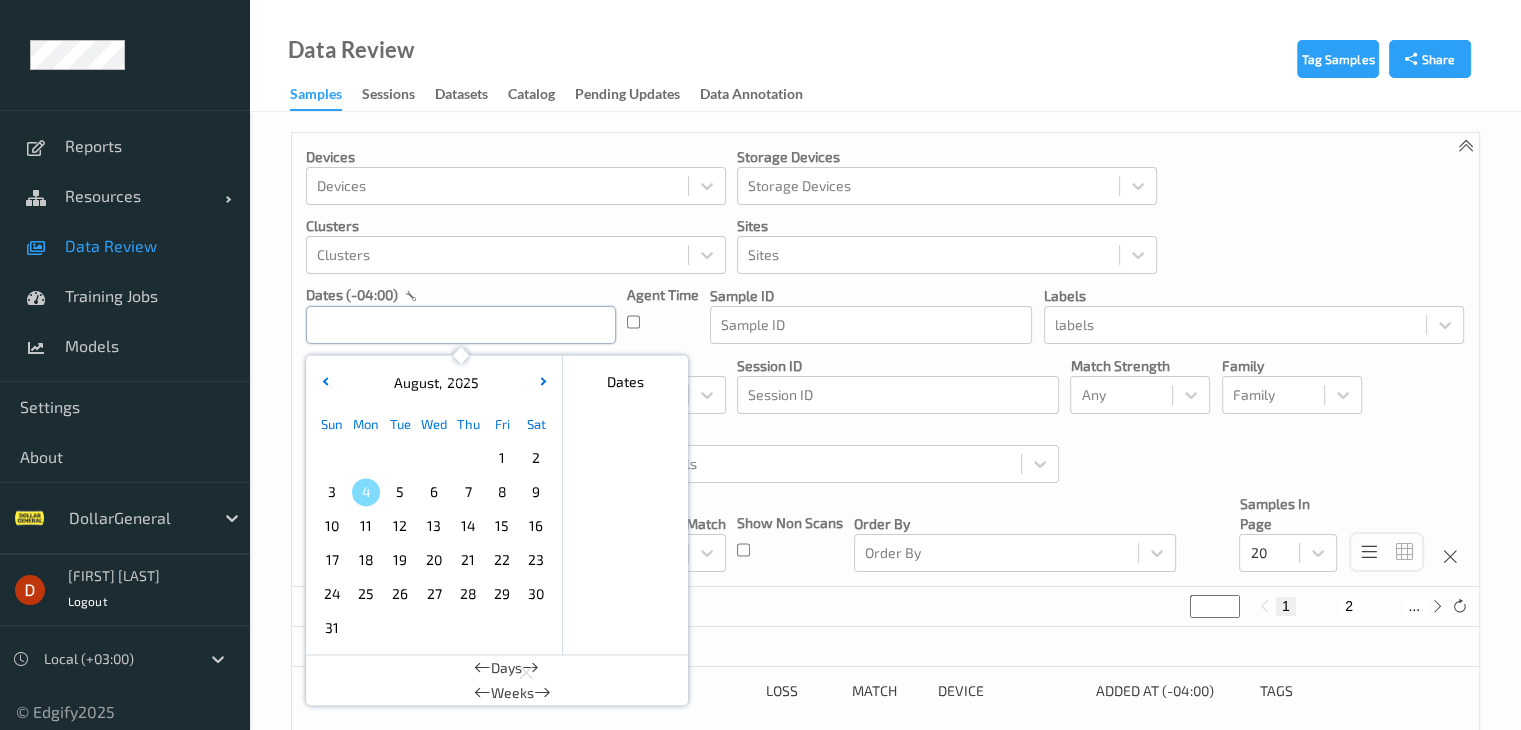 click at bounding box center (461, 325) 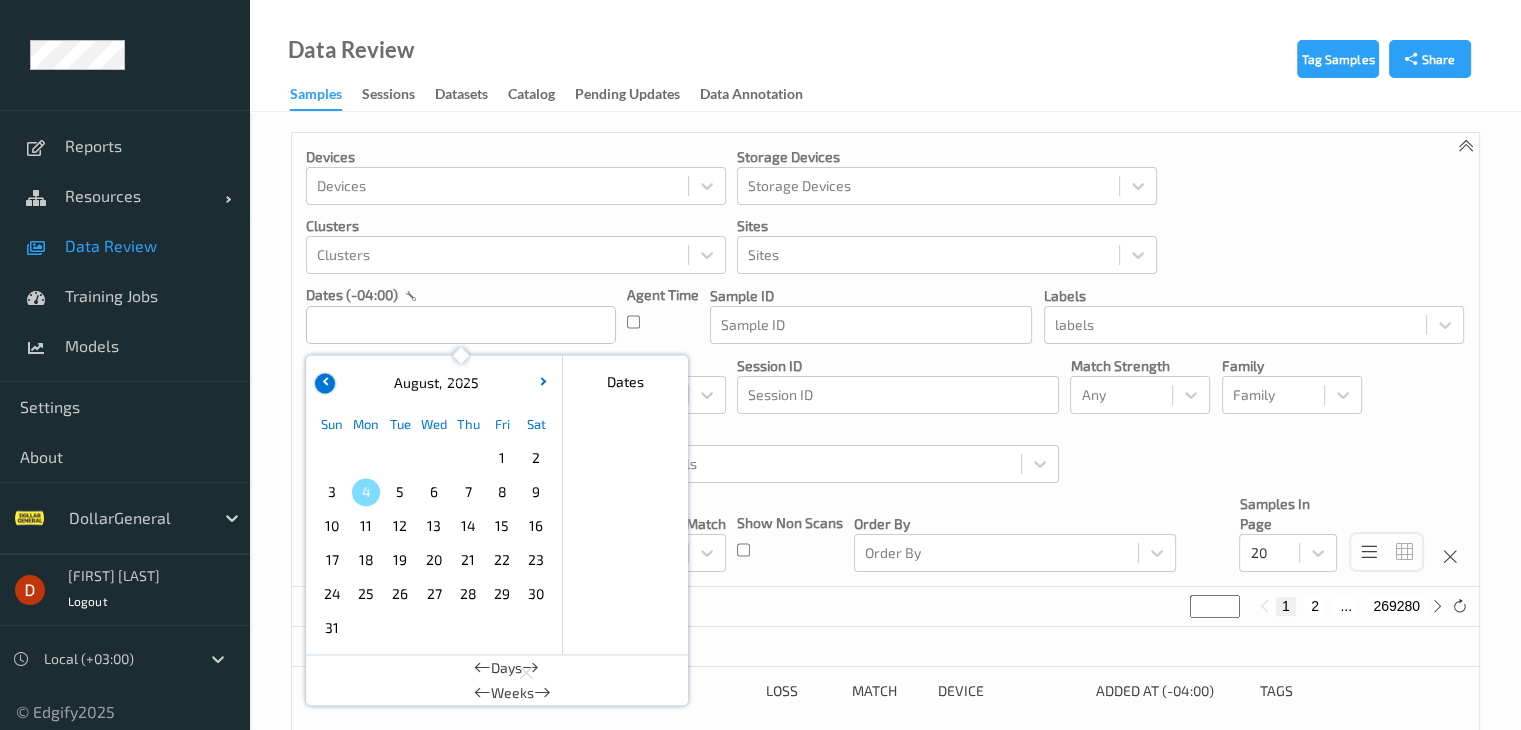 click at bounding box center (325, 383) 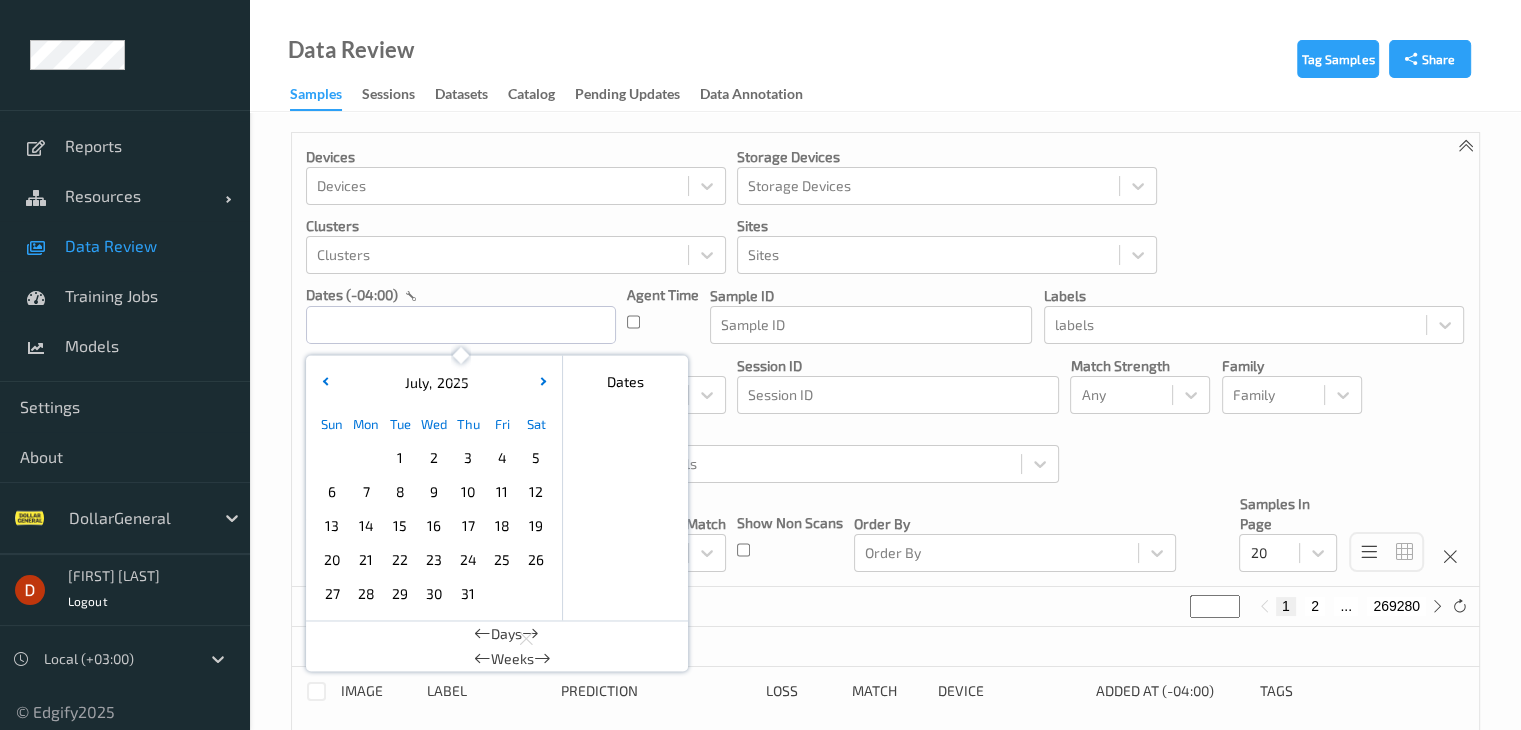 click on "28" at bounding box center [366, 594] 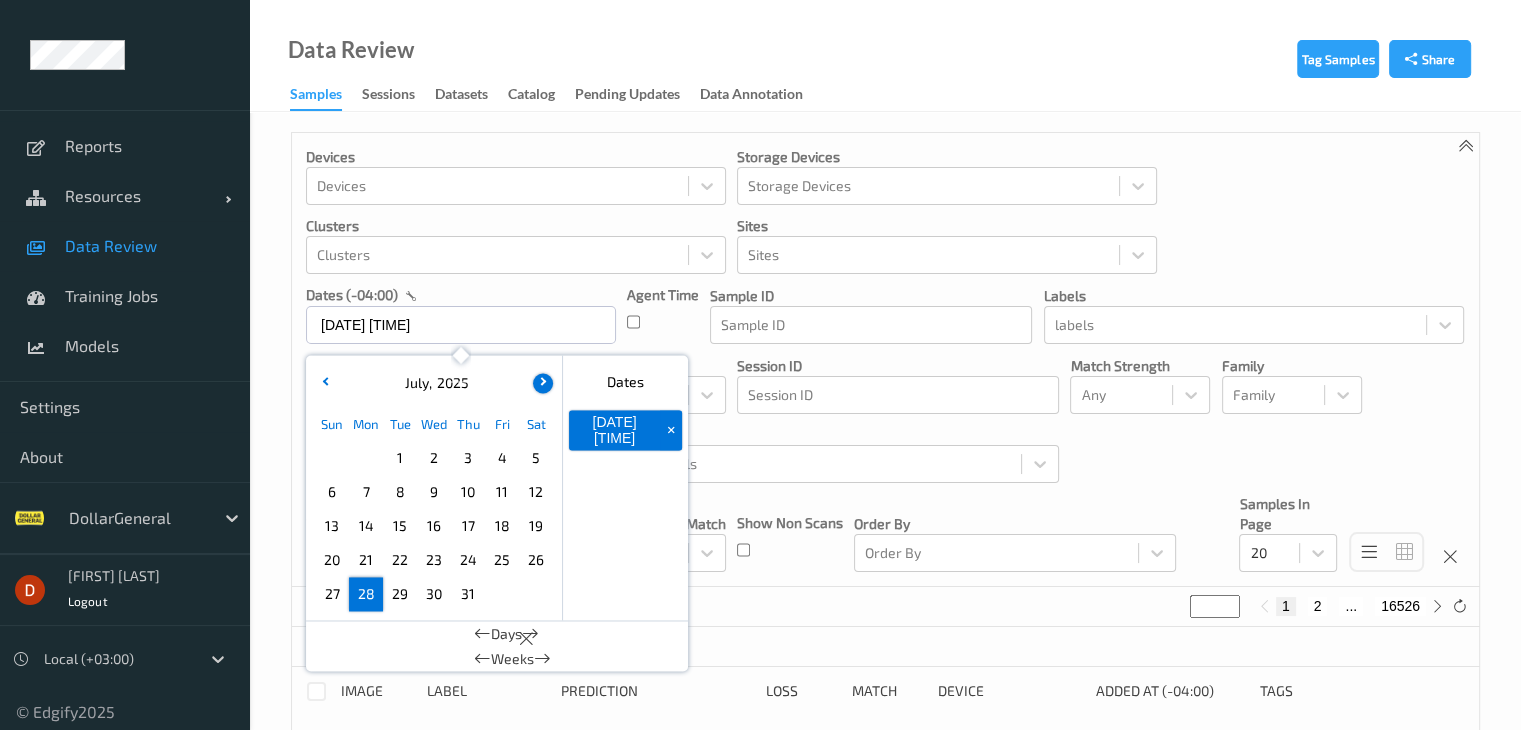click at bounding box center [543, 383] 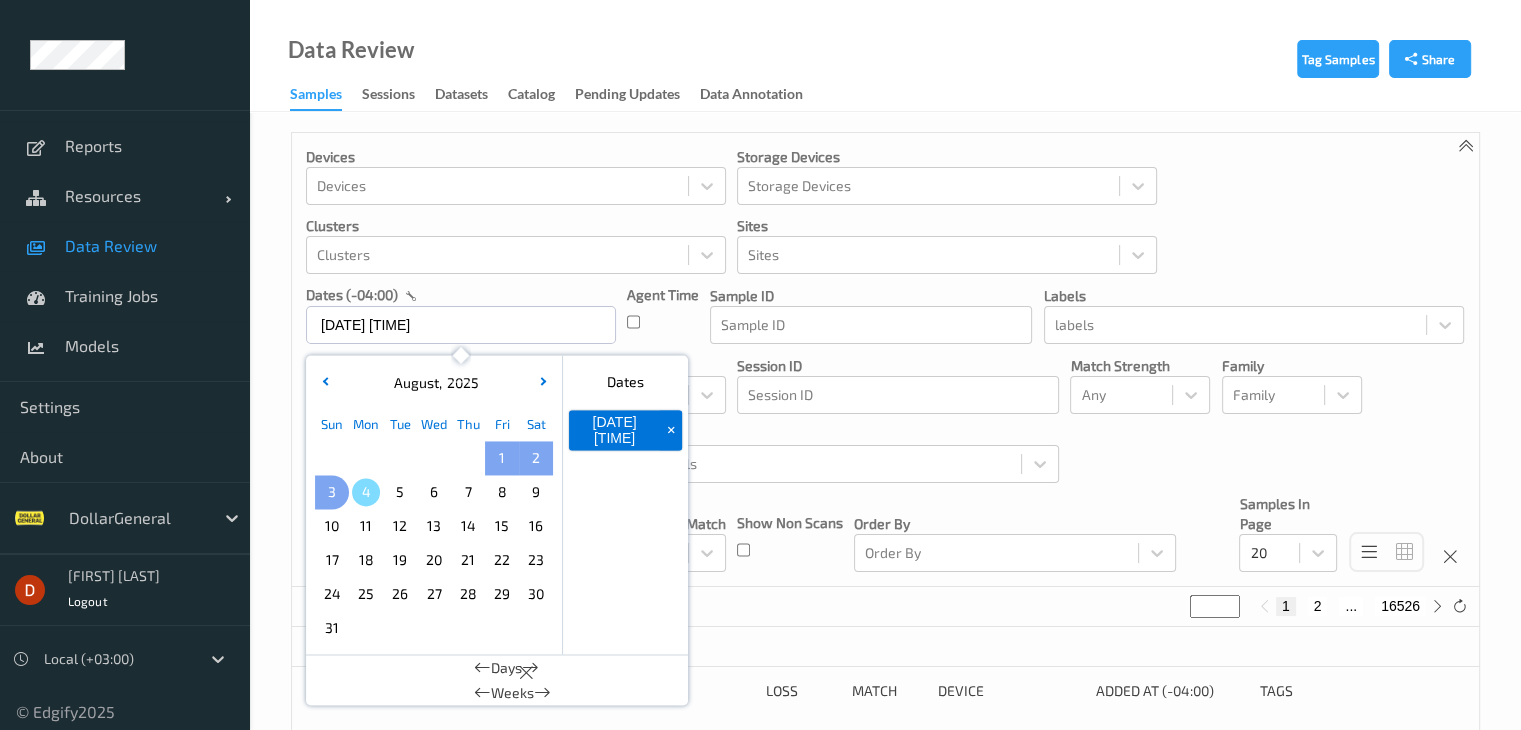 click on "3" at bounding box center [332, 492] 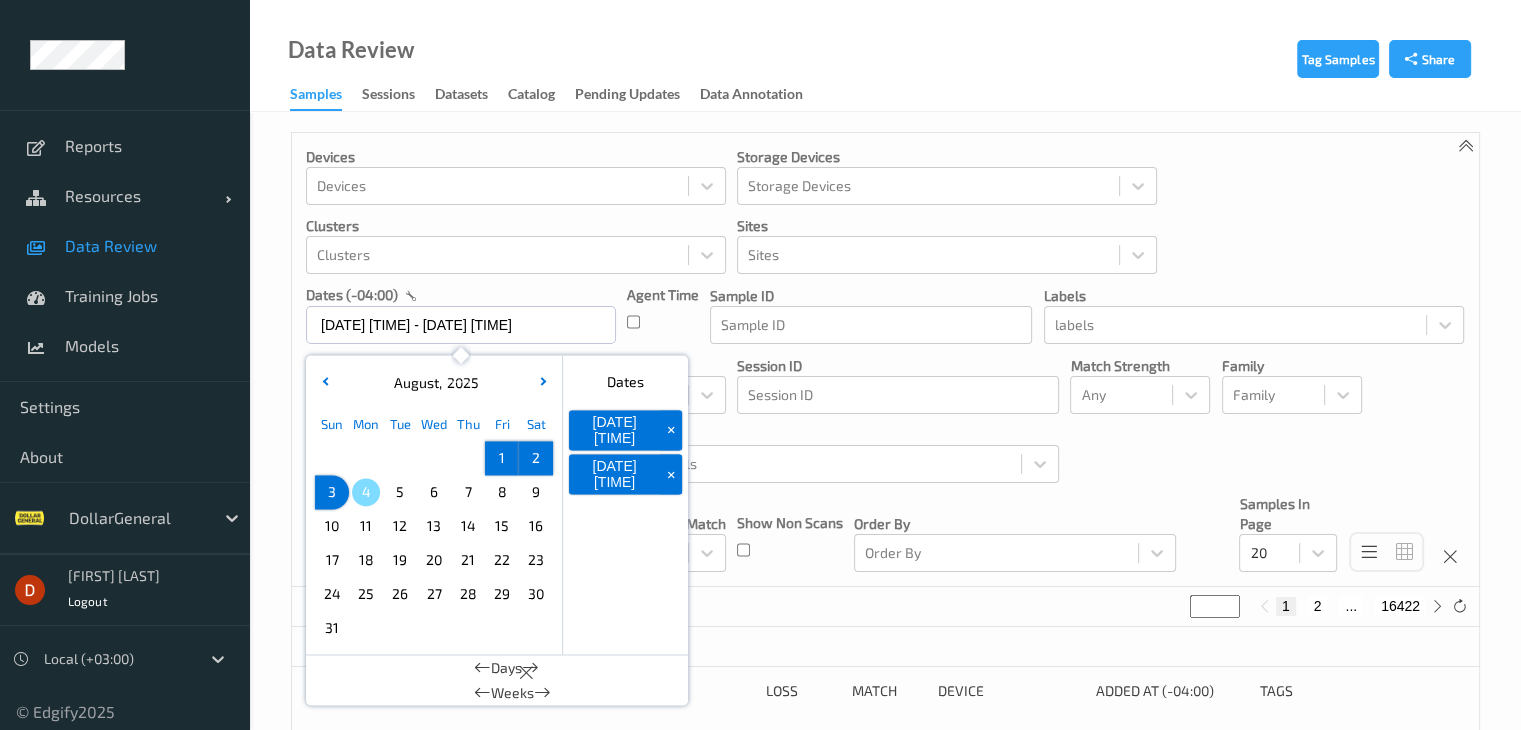click on "Show Non Scans" at bounding box center (790, 533) 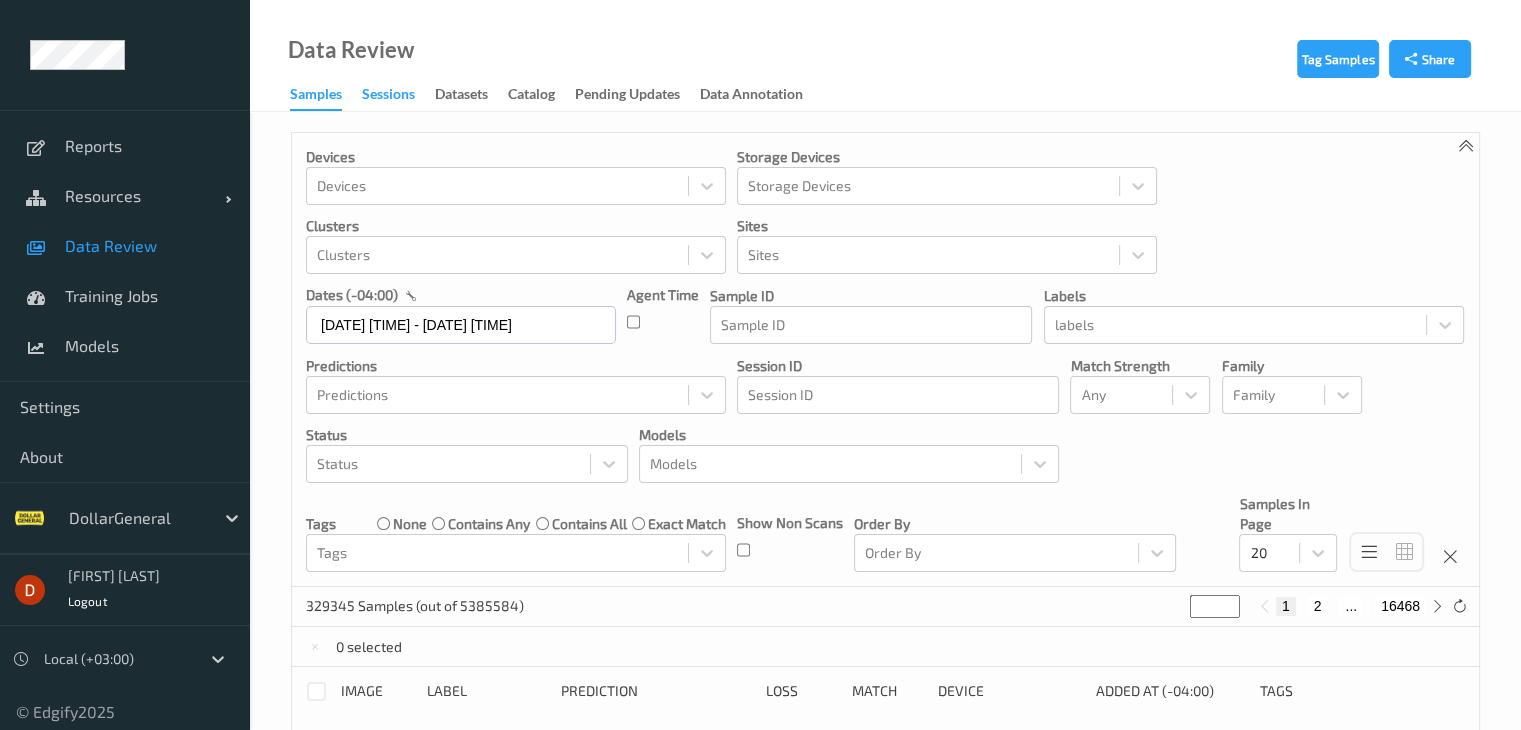 click on "Sessions" at bounding box center (388, 96) 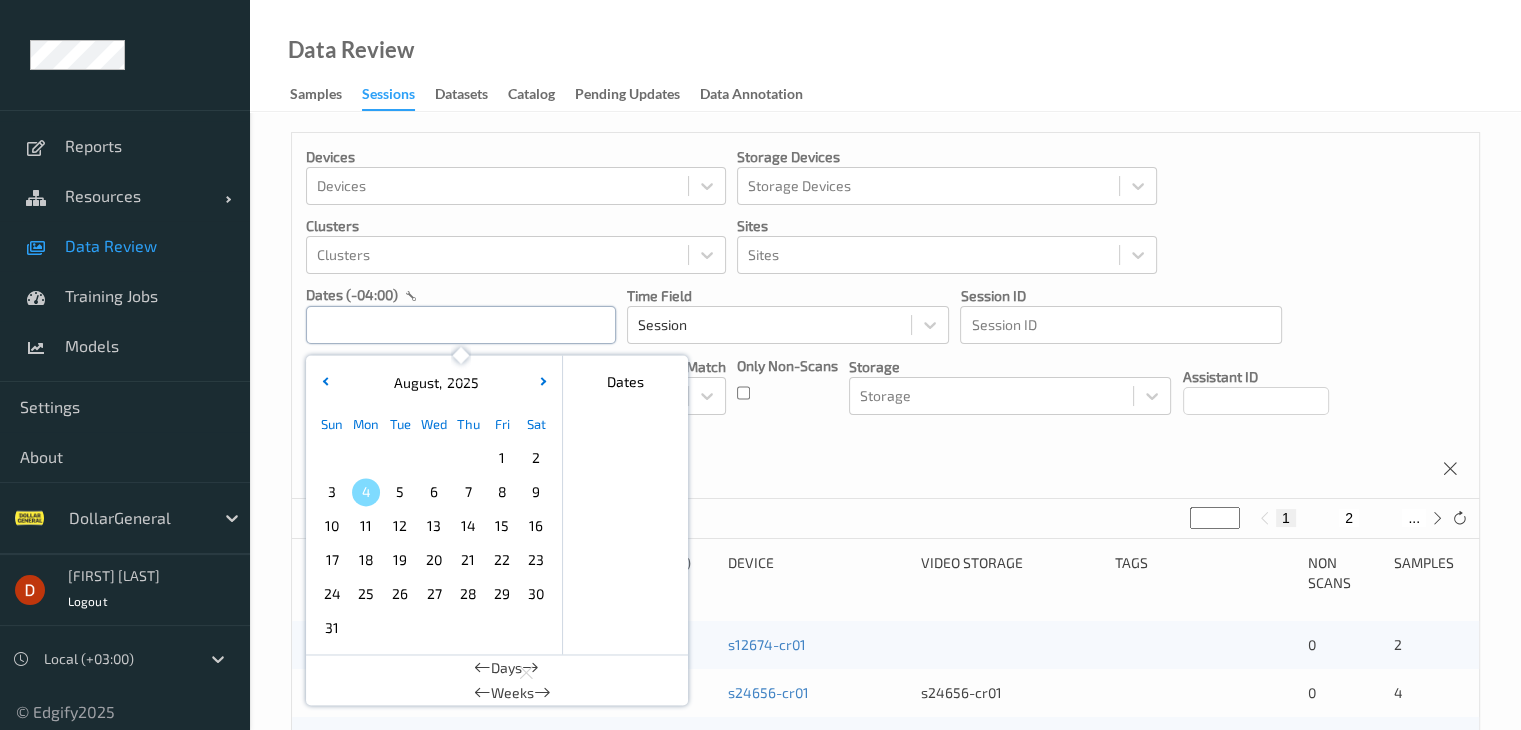 click at bounding box center (461, 325) 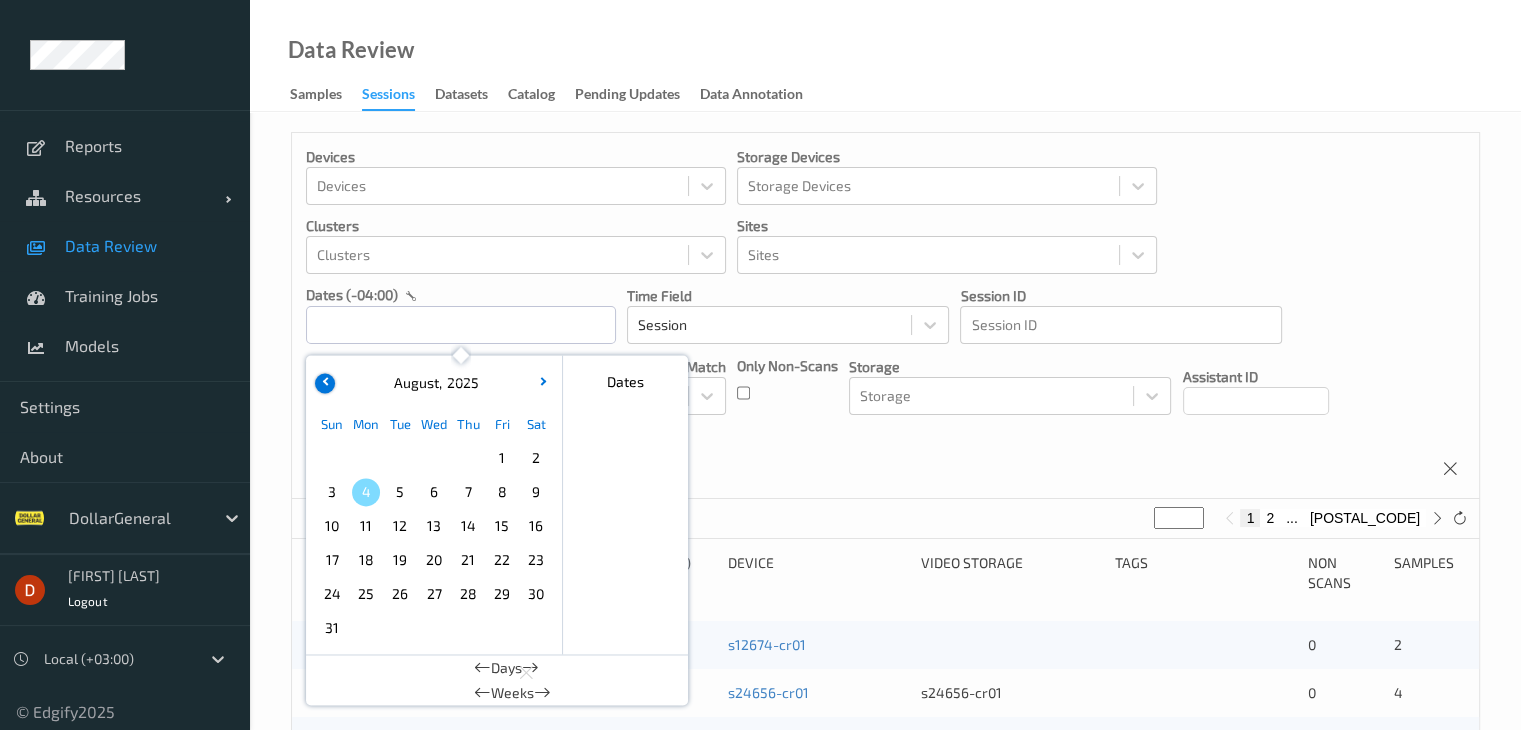 click at bounding box center (325, 383) 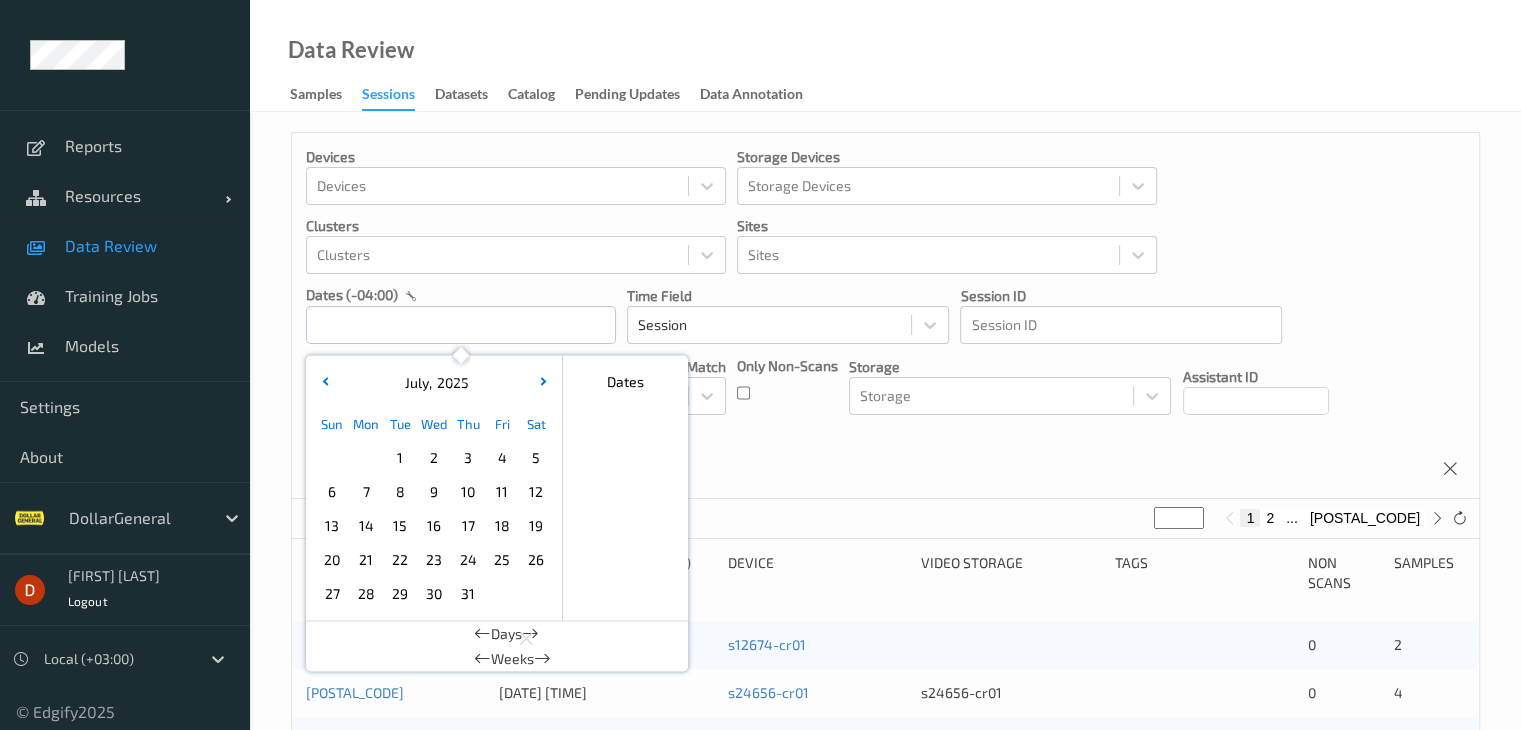 click on "28" at bounding box center (366, 594) 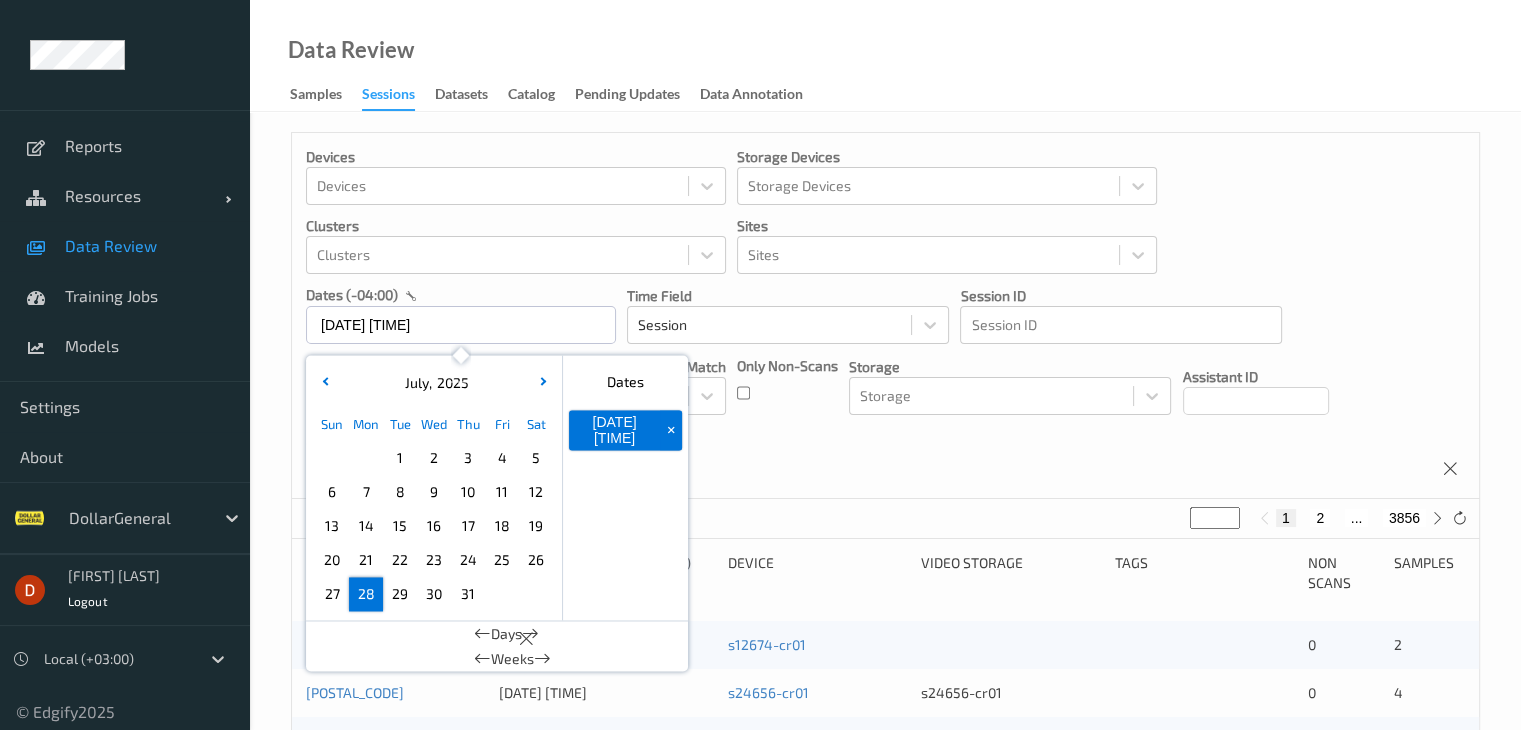 click at bounding box center (543, 383) 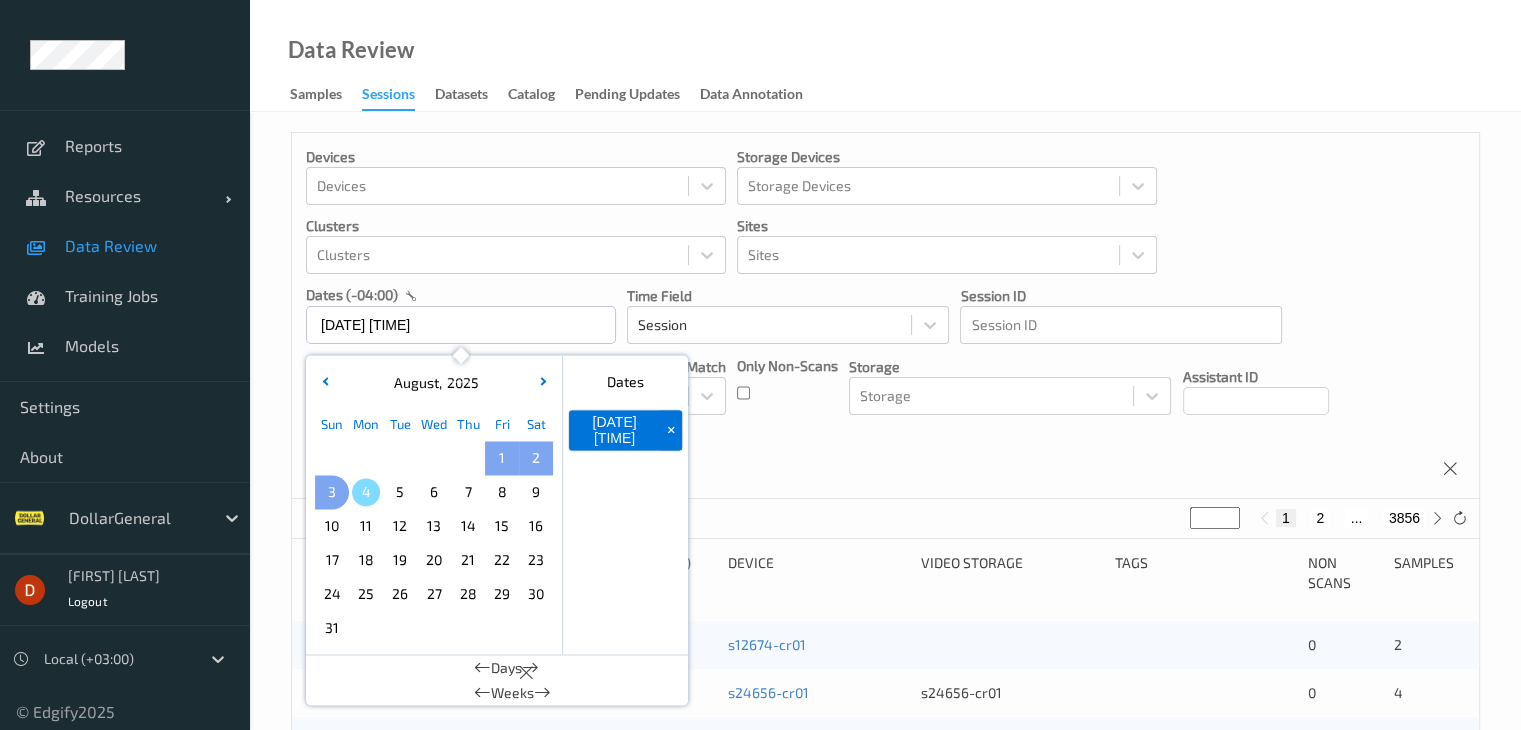 click on "3" at bounding box center (332, 492) 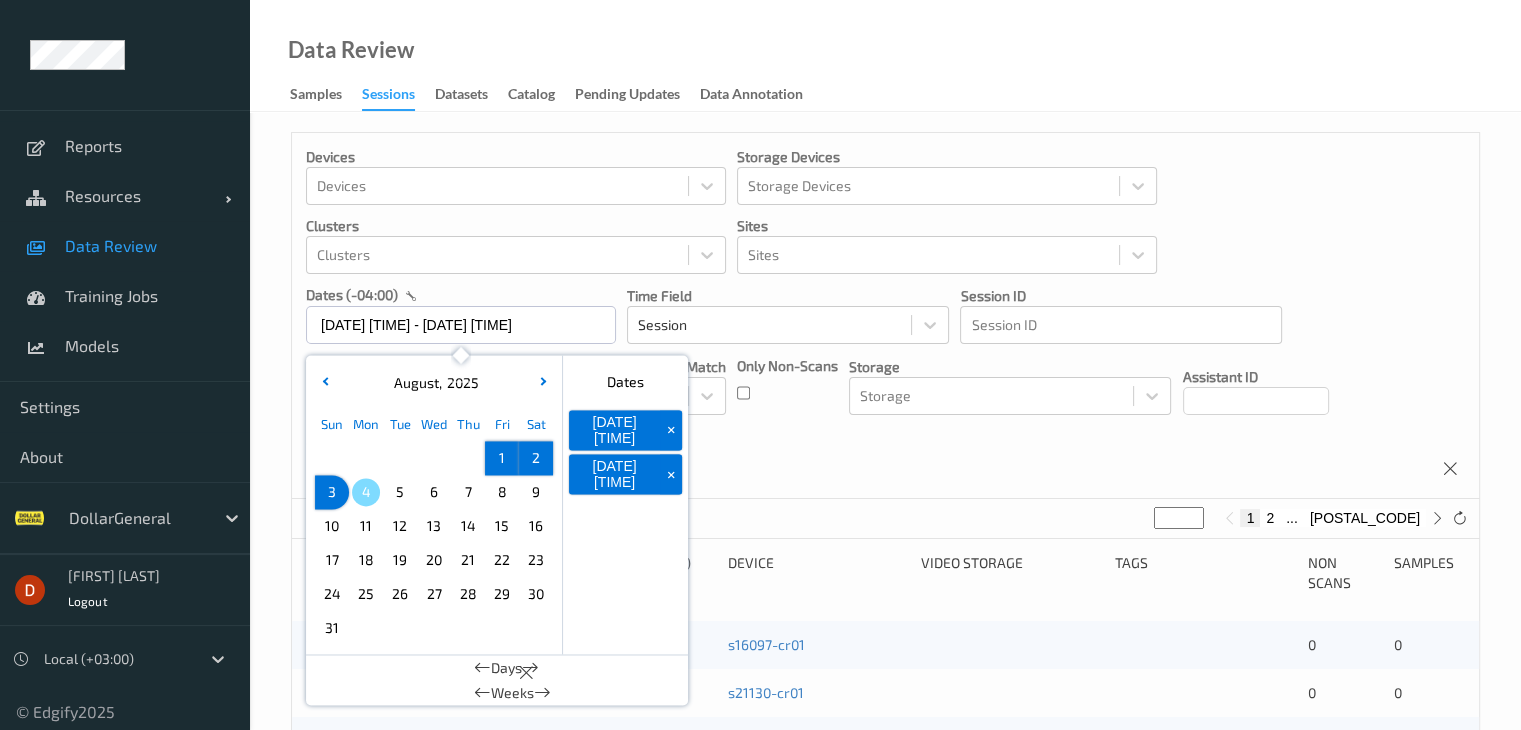 click on "Devices Devices Storage Devices Storage Devices Clusters Clusters Sites Sites dates (-04:00) [DATE] 00:00 -> [DATE] 23:59 August , 2025 Sun Mon Tue Wed Thu Fri Sat 1 2 3 4 5 6 7 8 9 10 11 12 13 14 15 16 17 18 19 20 21 22 23 24 25 26 27 28 29 30 31 January February March April May June July August September October November December 2021 2022 2023 2024 2025 2026 2027 2028 2029 2030 2031 2032 Dates [DATE] 00:00 + [DATE] 23:59 + Days Weeks Time Field Session Session ID Session ID Tags none contains any contains all exact match Tags Only Non-Scans Storage Storage Assistant ID Shopper ID Order By Session" at bounding box center [885, 316] 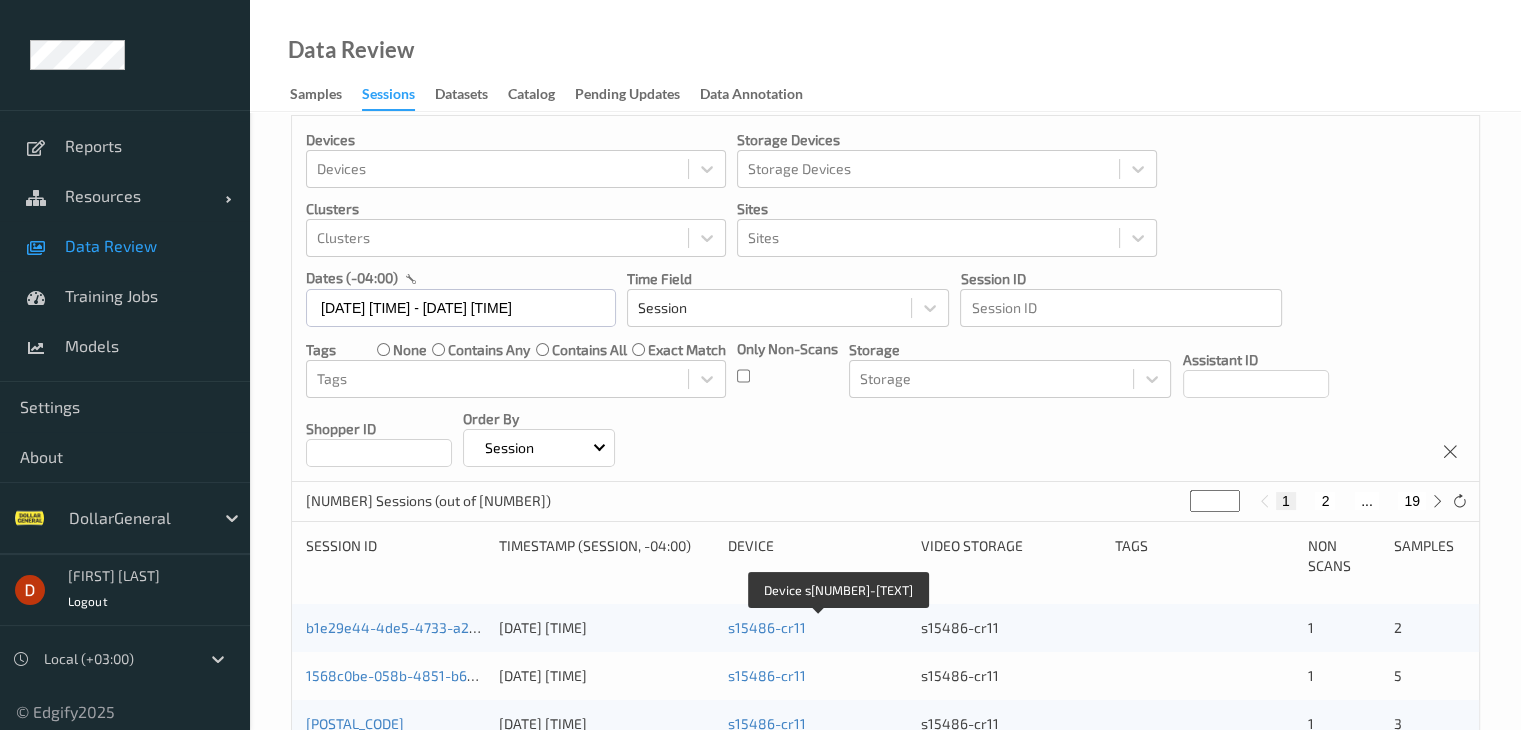scroll, scrollTop: 0, scrollLeft: 0, axis: both 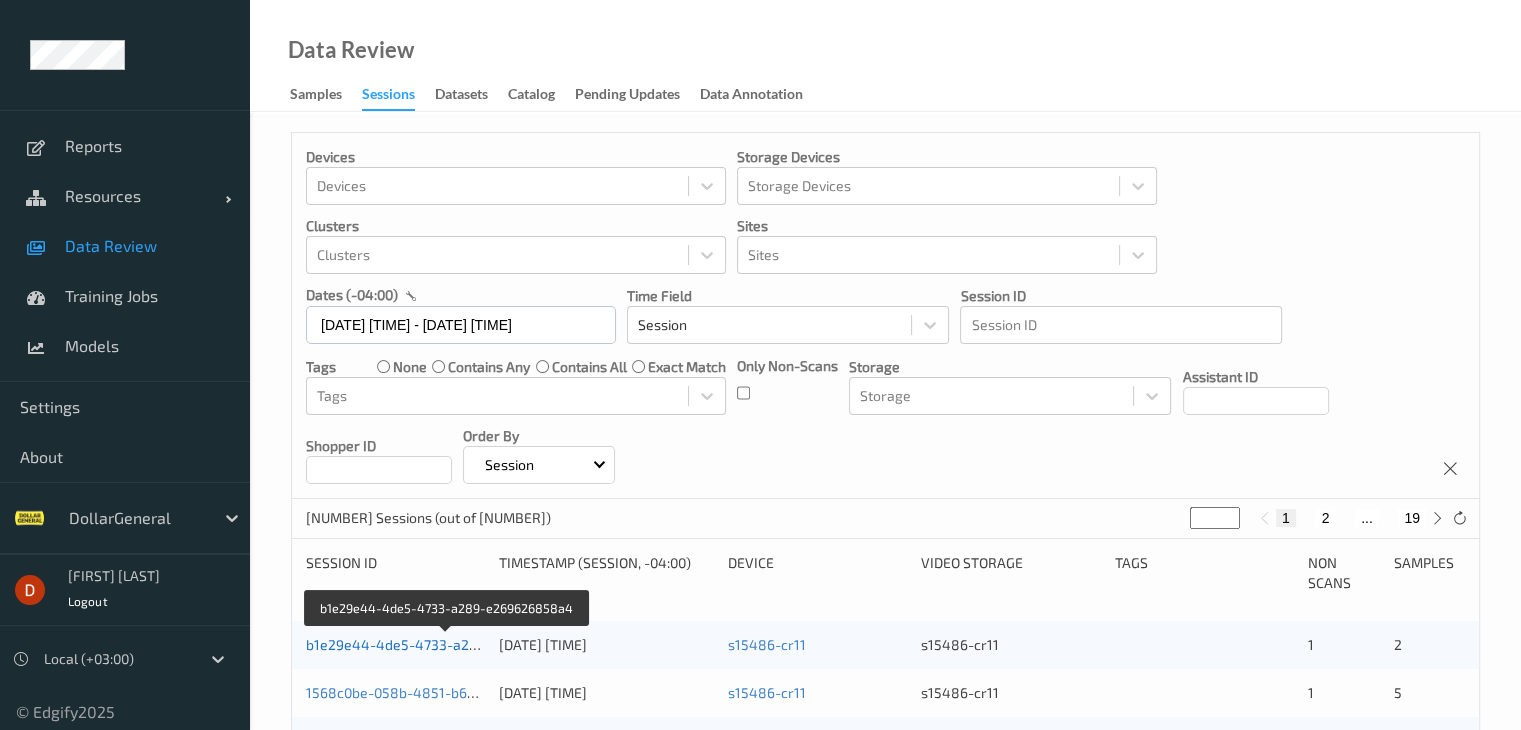 click on "b1e29e44-4de5-4733-a289-e269626858a4" at bounding box center (448, 644) 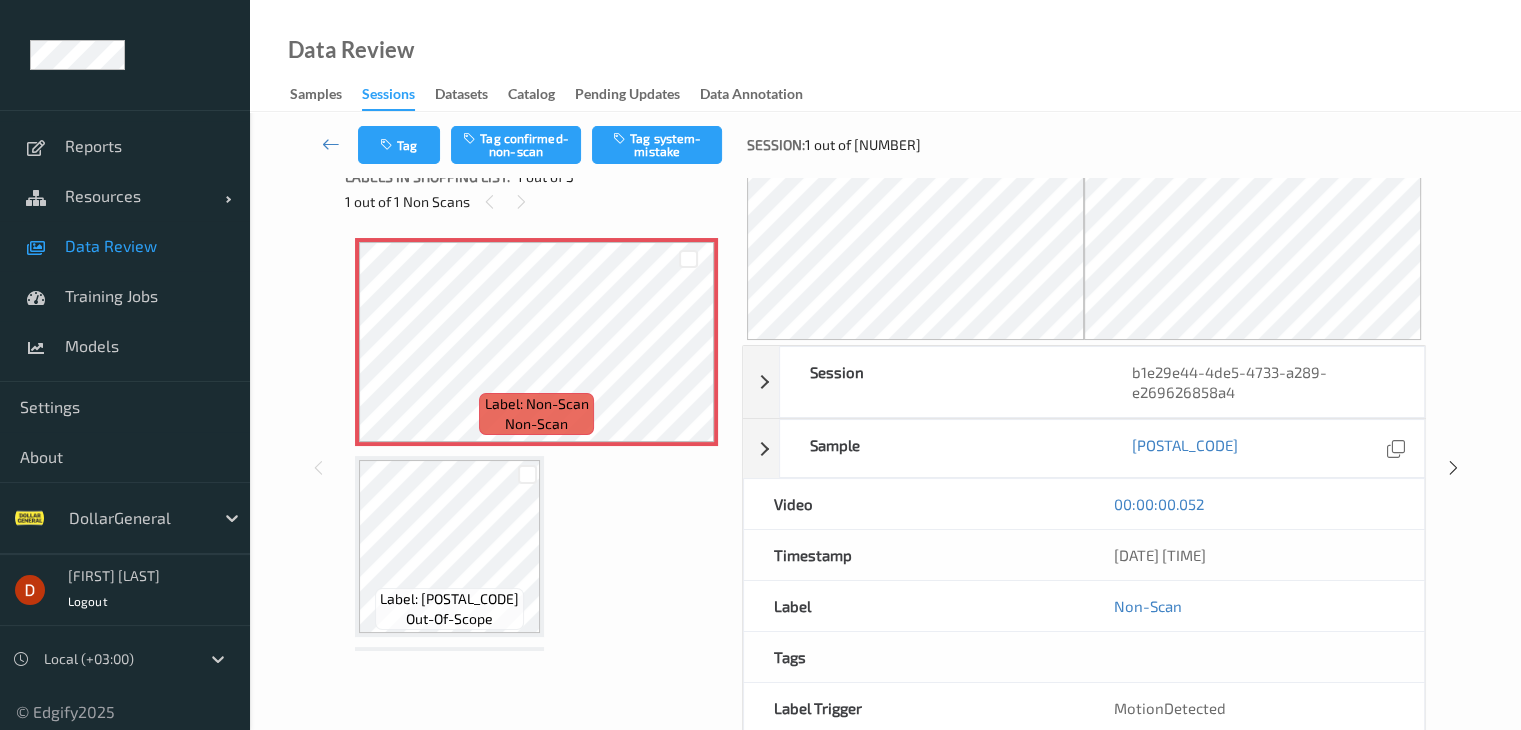 scroll, scrollTop: 0, scrollLeft: 0, axis: both 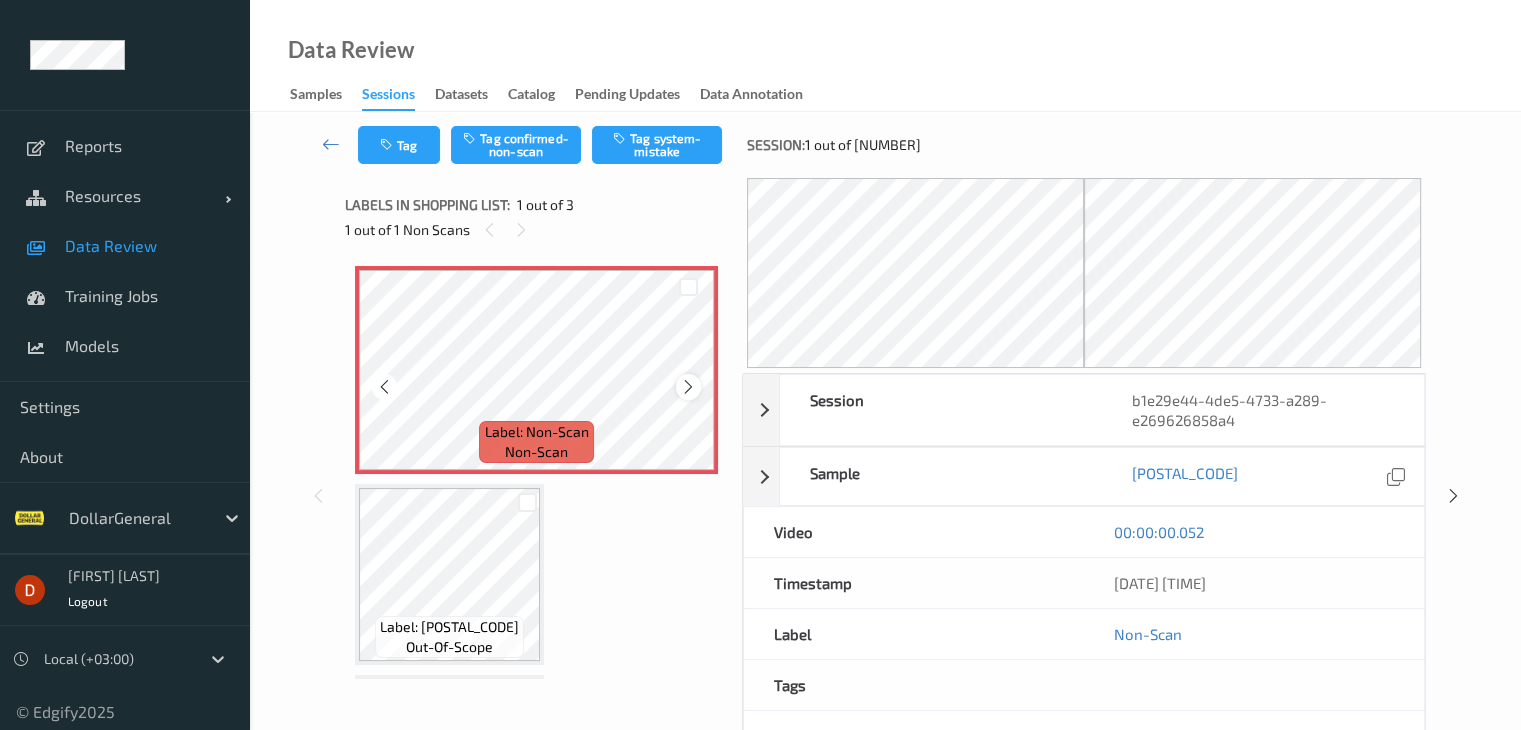 click at bounding box center (688, 387) 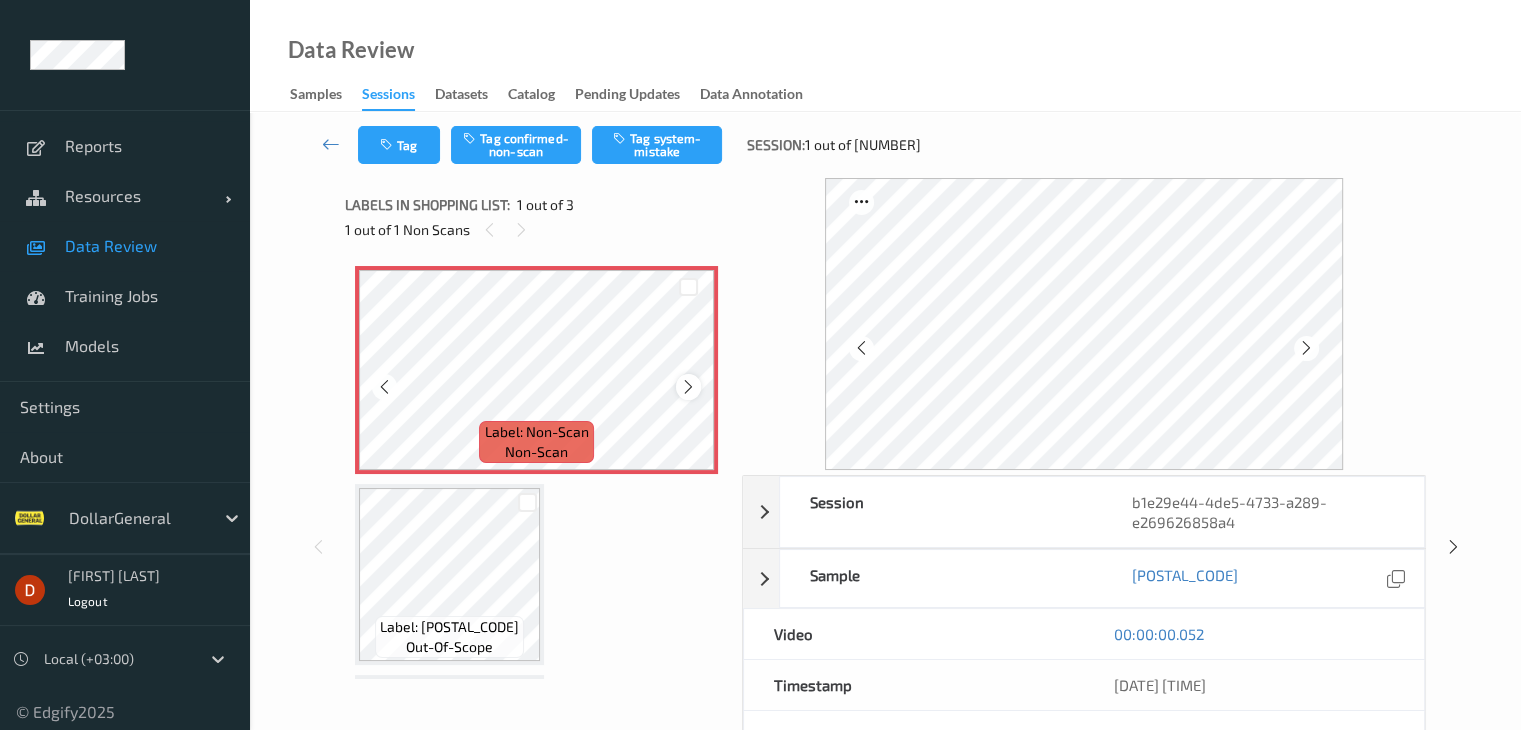click at bounding box center [688, 387] 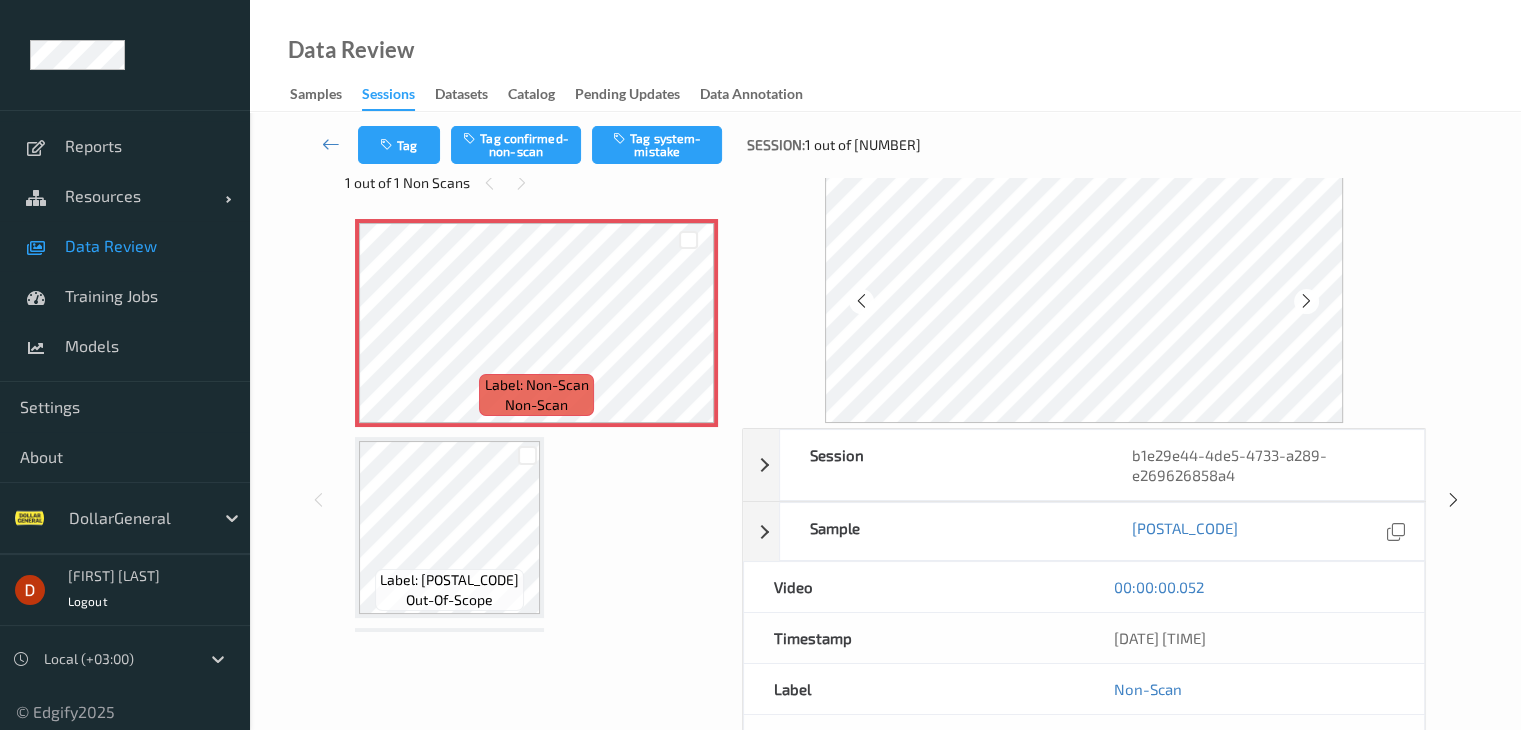 scroll, scrollTop: 0, scrollLeft: 0, axis: both 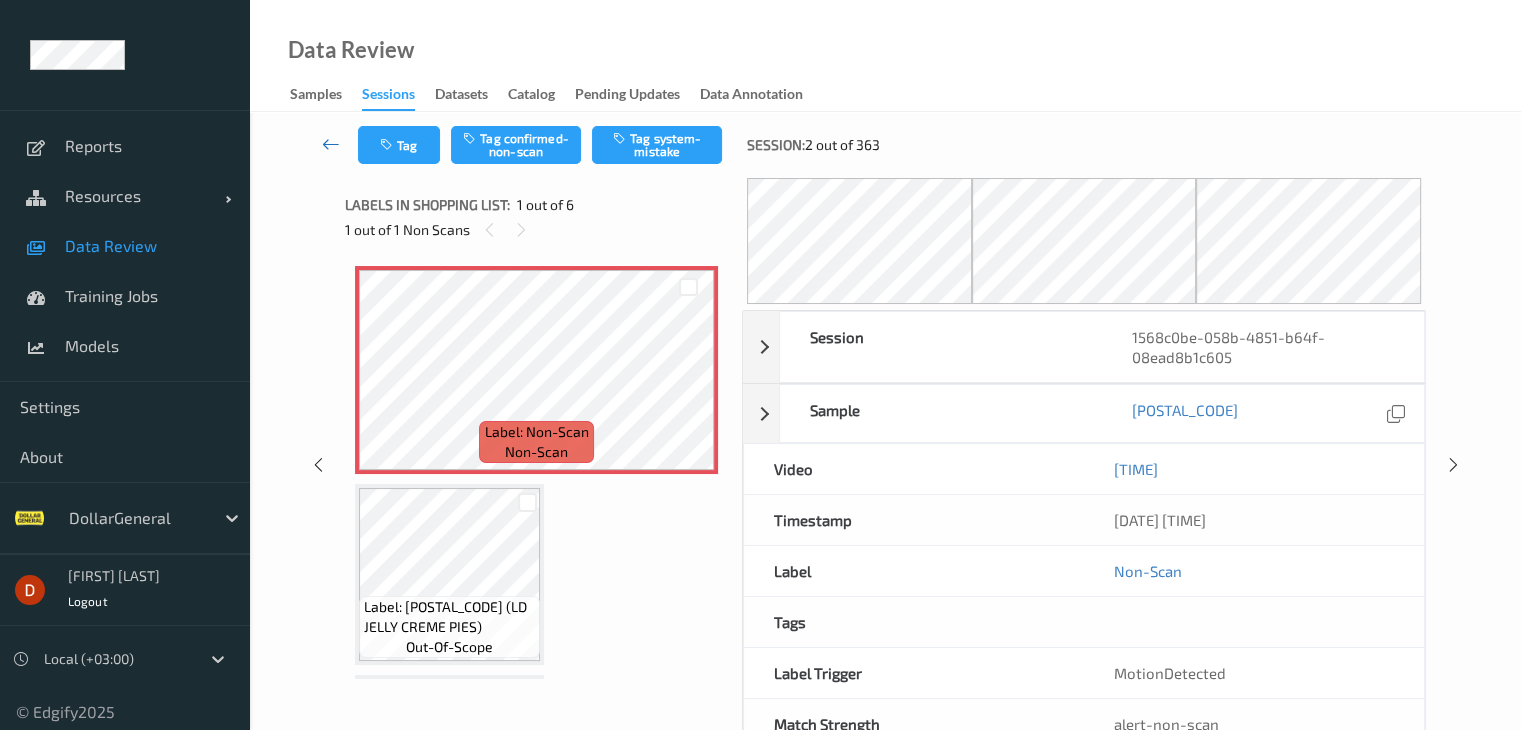 click at bounding box center [331, 145] 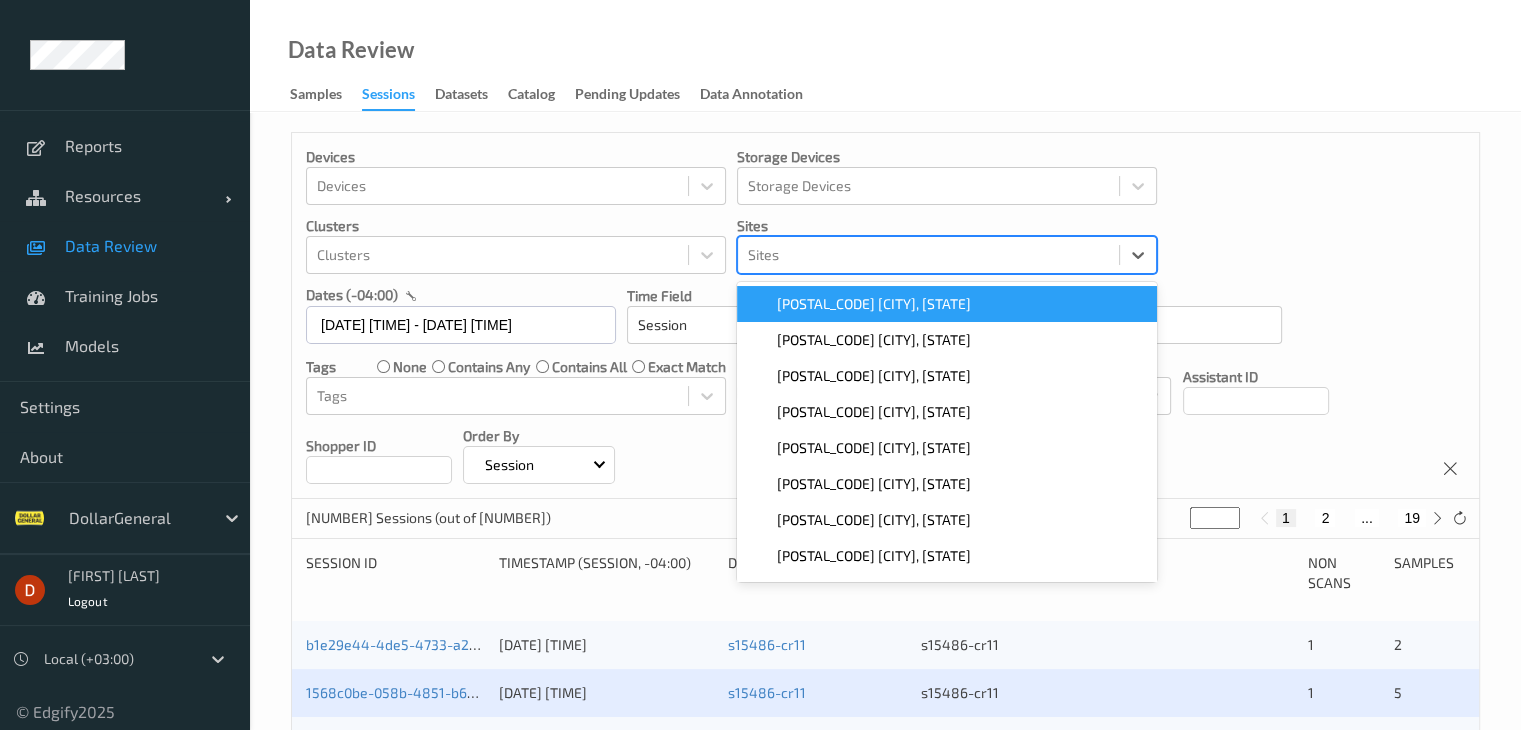 click at bounding box center (928, 255) 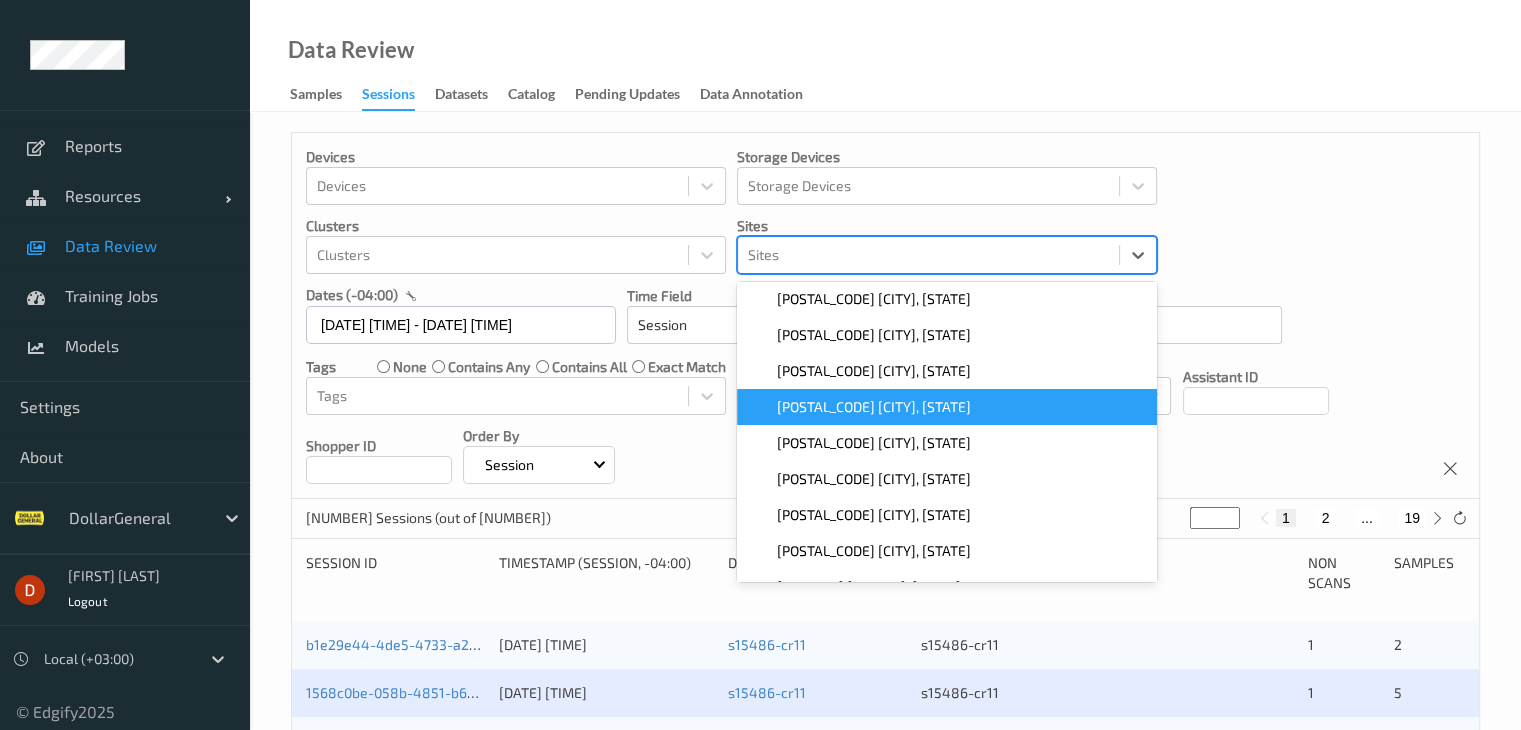 scroll, scrollTop: 976, scrollLeft: 0, axis: vertical 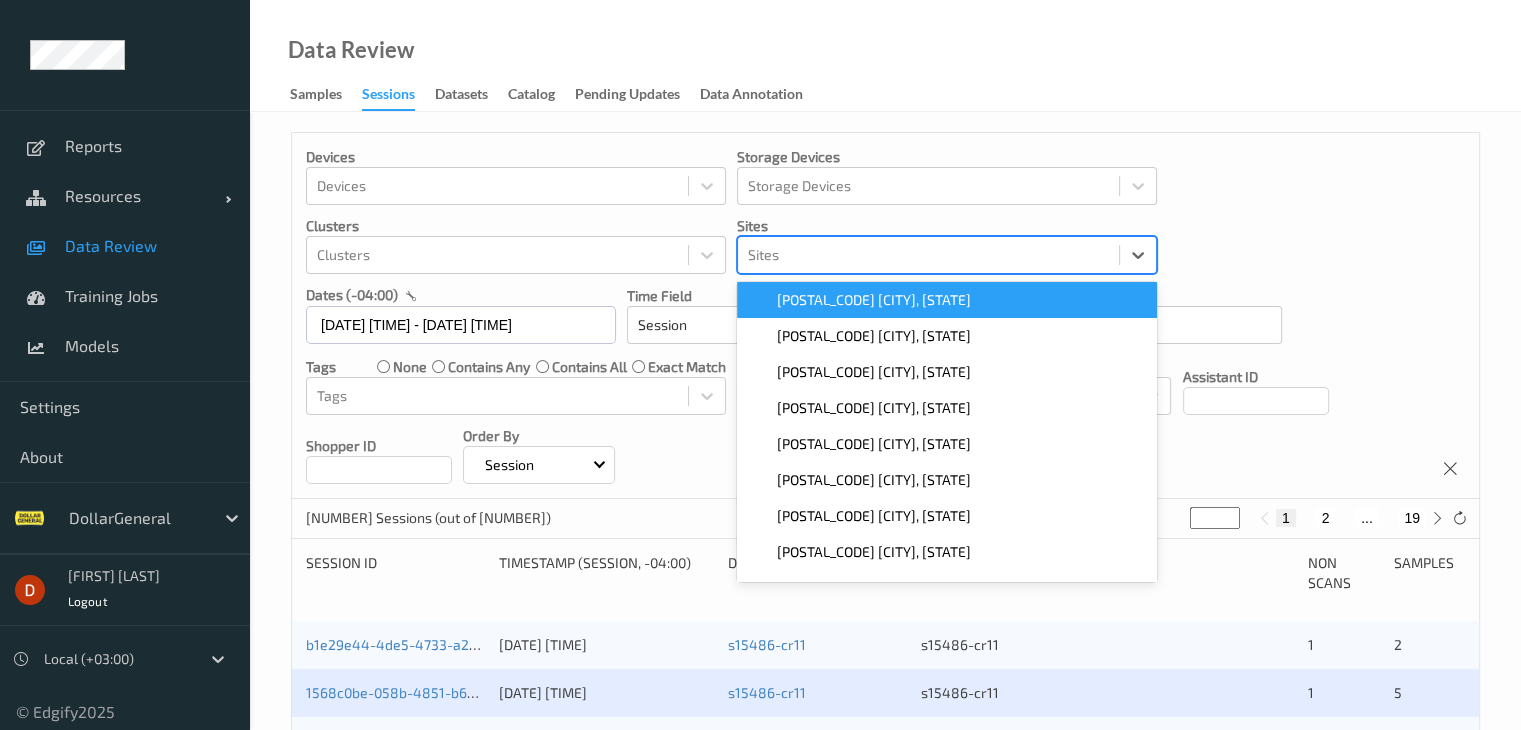 click on "Devices Devices Storage Devices Storage Devices Clusters Clusters Sites option [NUMBER] [STREET], [STATE] focused, 28 of 38. 38 results available. Use Up and Down to choose options, press Enter to select the currently focused option, press Escape to exit the menu, press Tab to select the option and exit the menu. Sites    00532 Marked Tree, [STATE]    01189 Bonne Terre, [STATE]    02077 Blackshear, [STATE]    02120 Bowling Green, [STATE]    03375 Statesboro, [STATE]    03521 Maynardville, [STATE]    04424 Wilkes Barre, [STATE]    04916 Temple, [STATE]    06415 Wilsonville, [STATE]     06591 Annville, [STATE]    06728 Cornersville, [STATE]    07127 Huntsville, [STATE]    07414 Tyler, [STATE]    09090 Millbrook, [STATE]    10180 Pass Christian, [STATE]    10621 Albany, [STATE]    10883 Clarkton, [STATE]    11576 Wetumpka, [STATE]    11750 Gatlinburg    11817 Madison, [STATE]    11824 Saddle Brook, [STATE]    11889 Fort Mitchell, [STATE]    12410 Louisville, [STATE]    12498 Desoto, [STATE]    12674 Meridian, [STATE]    15486 Dickson, [STATE]" at bounding box center [885, 316] 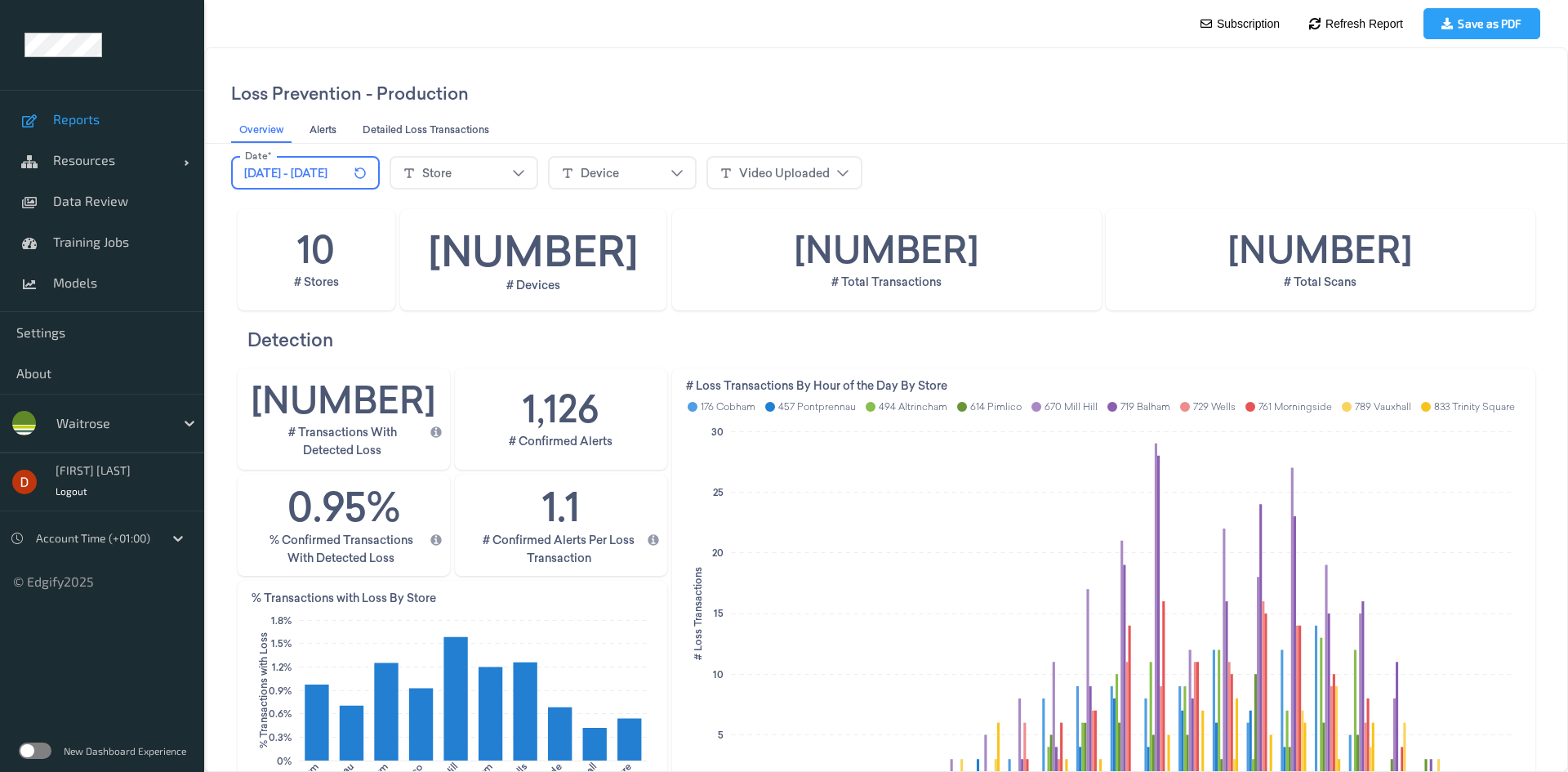 scroll, scrollTop: 0, scrollLeft: 0, axis: both 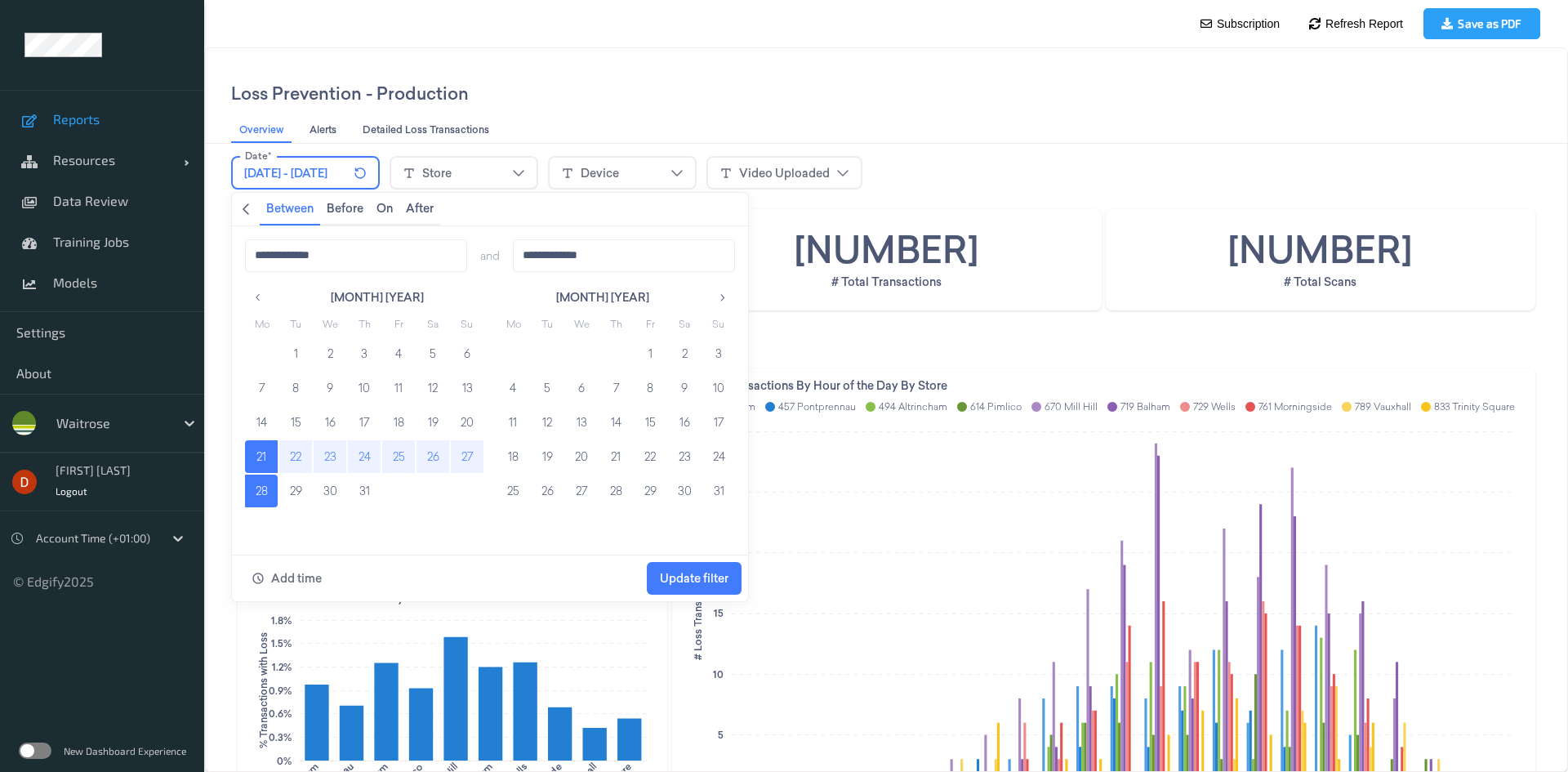 click on "21" at bounding box center [261, 457] 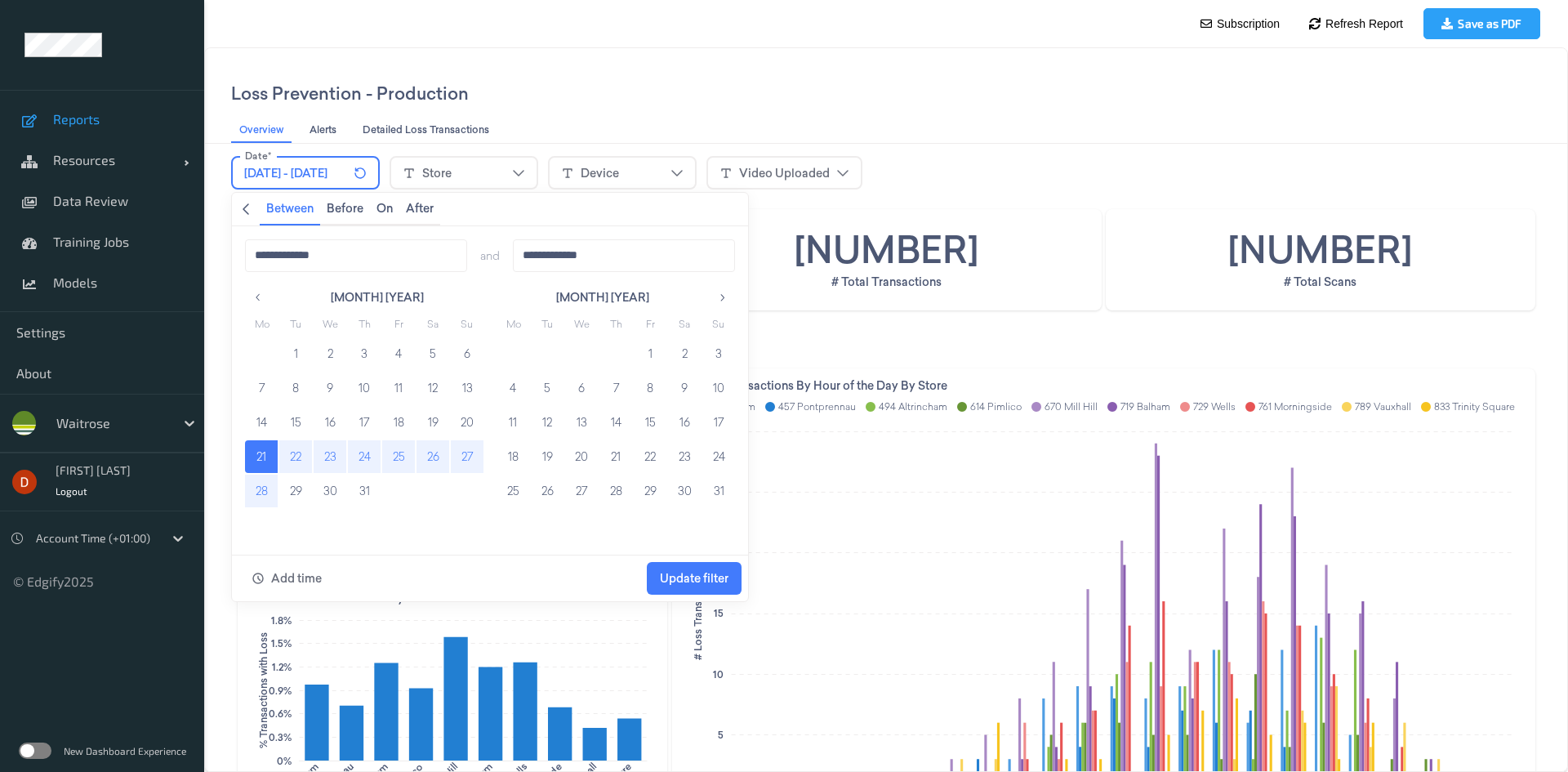 click on "28" at bounding box center (261, 491) 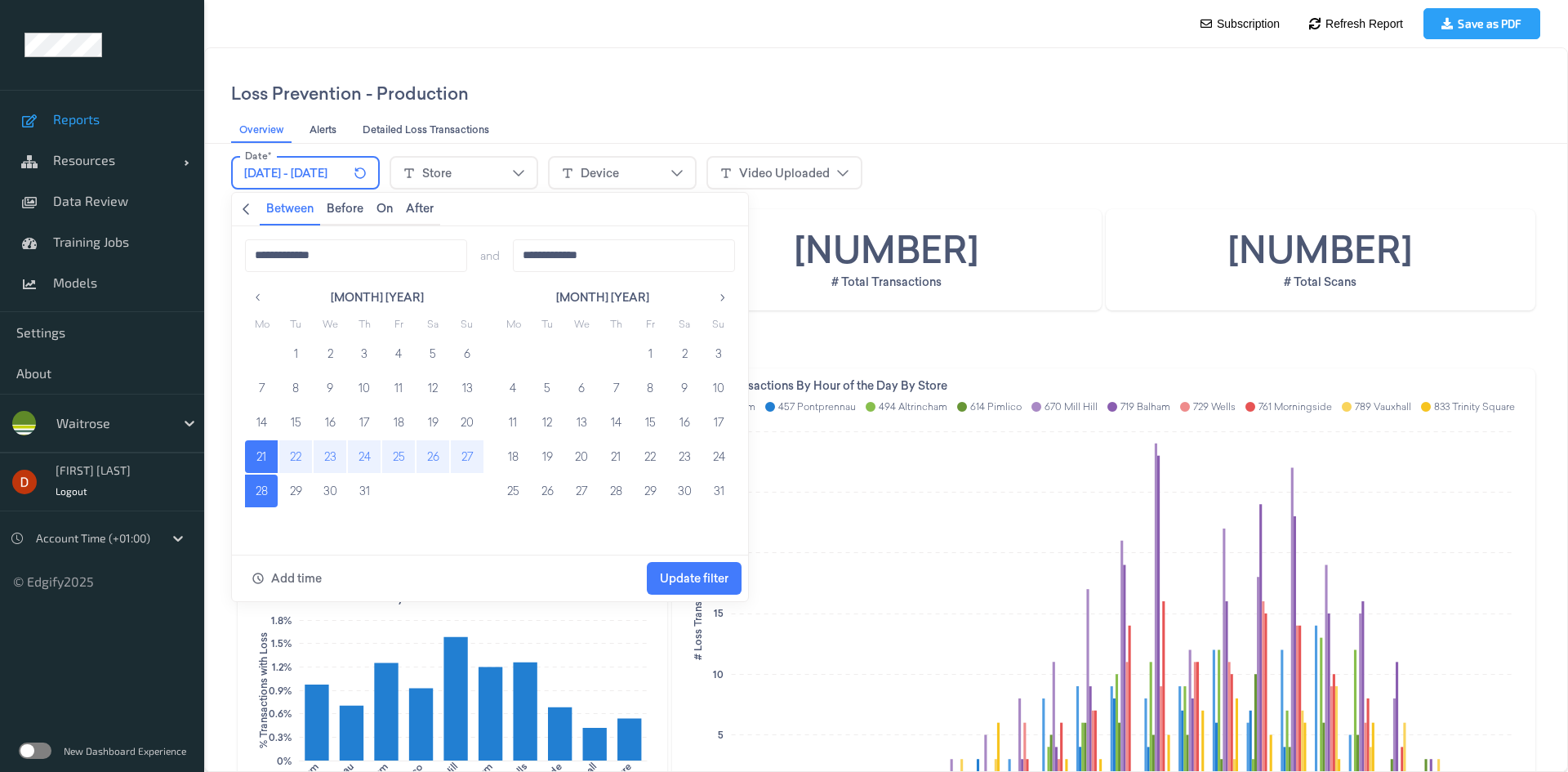 click on "Update filter" at bounding box center (694, 578) 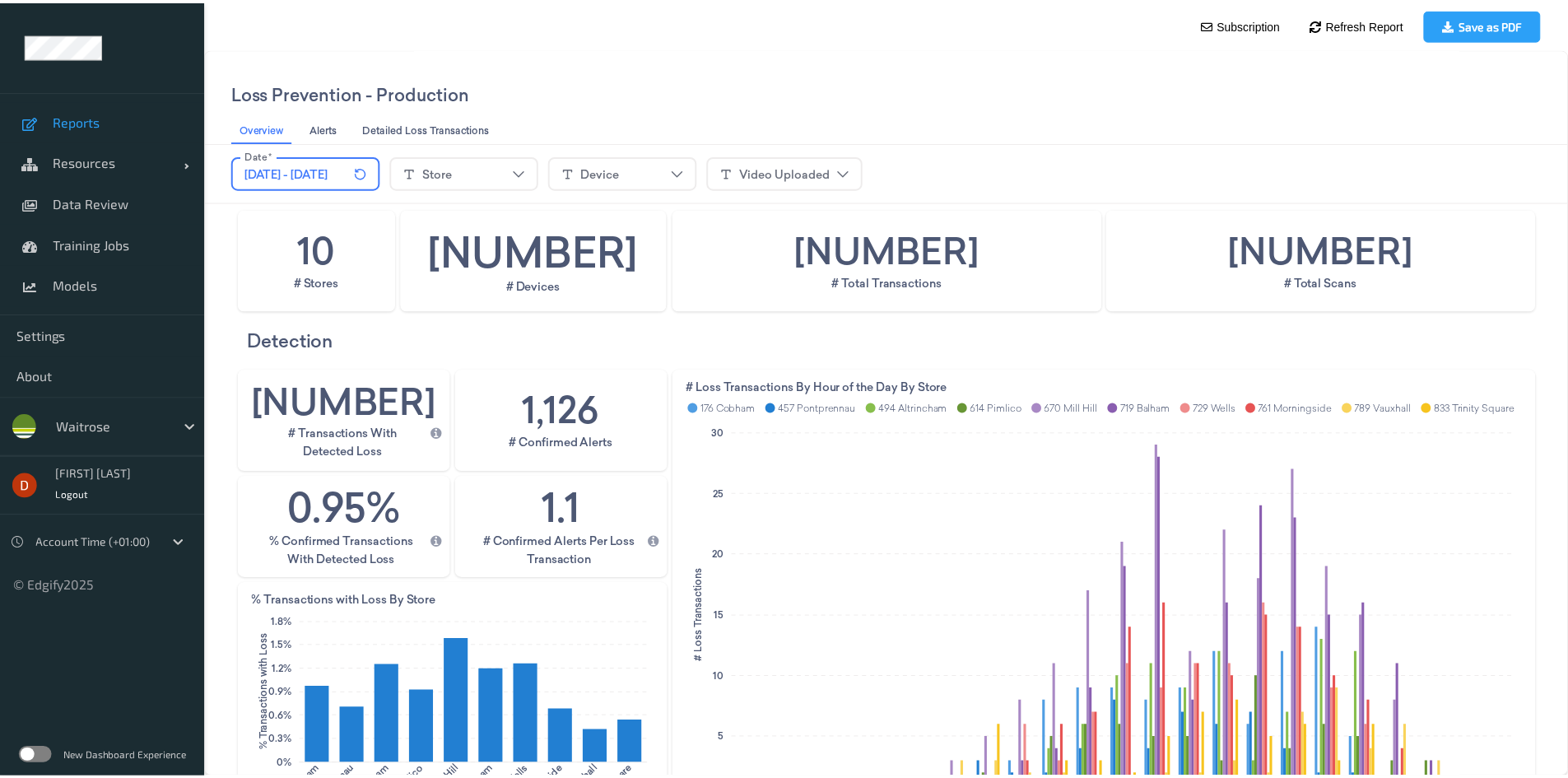 scroll, scrollTop: 0, scrollLeft: 0, axis: both 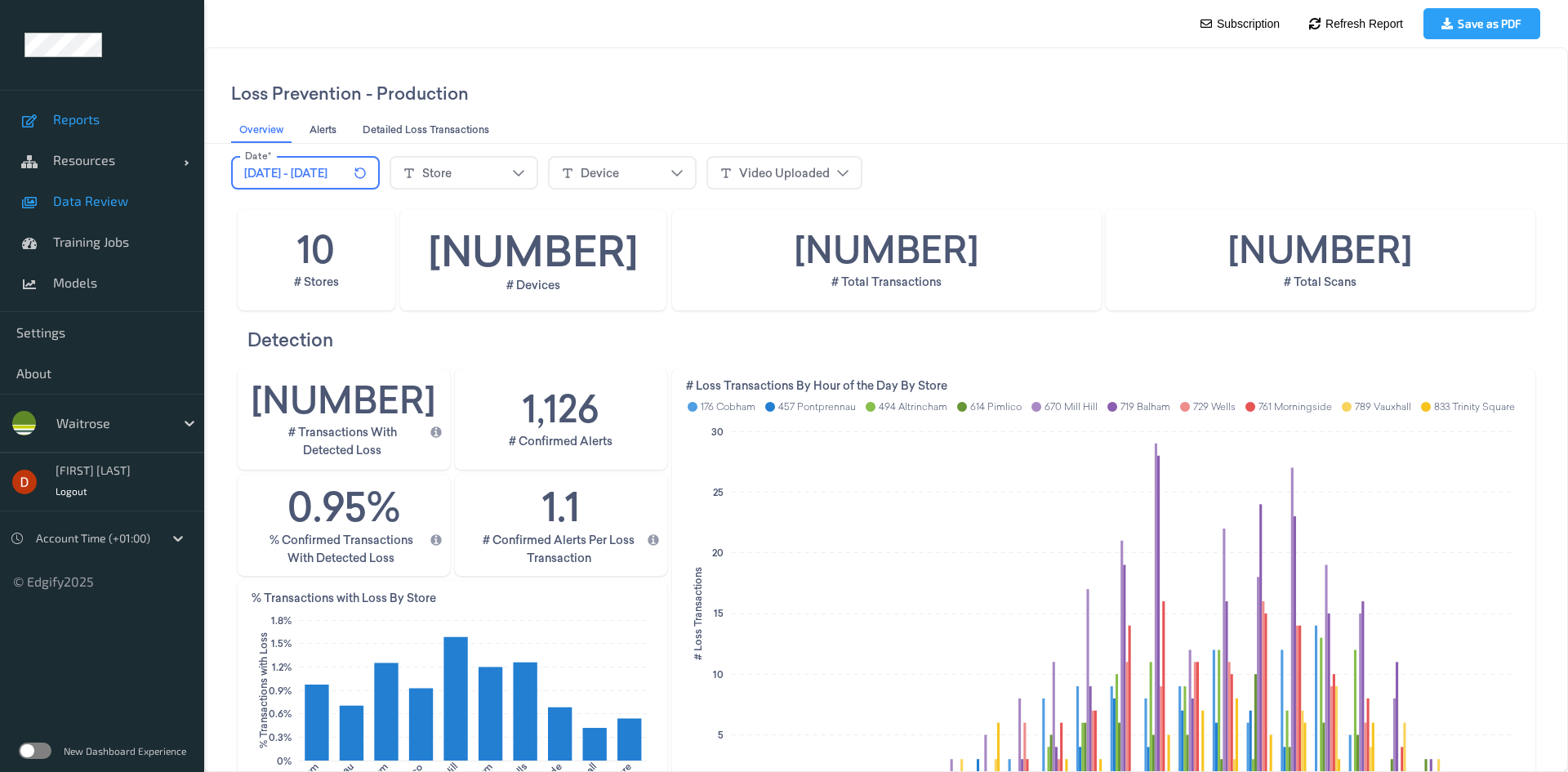 click on "Data Review" at bounding box center [102, 201] 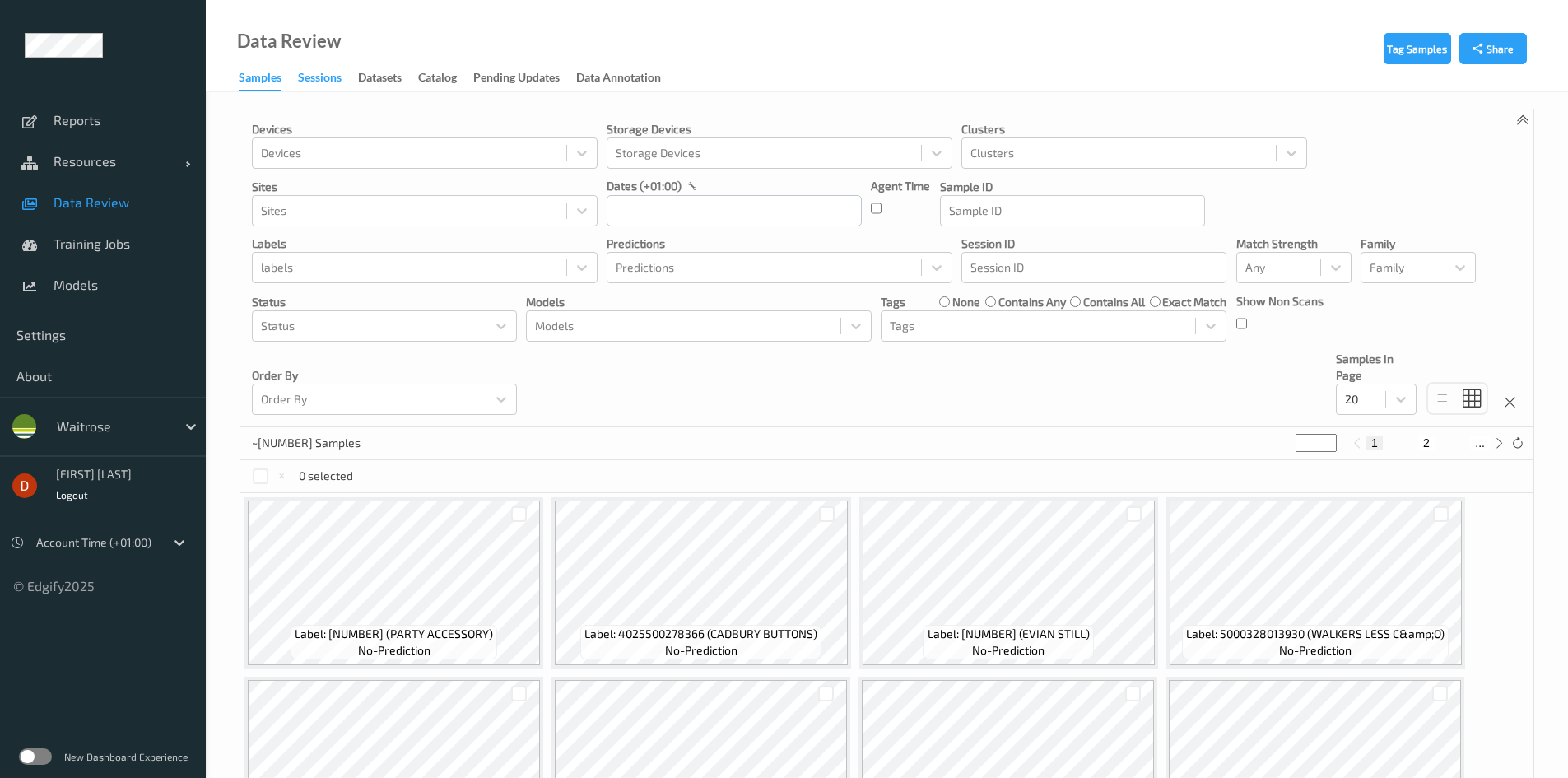 click on "Sessions" at bounding box center (319, 79) 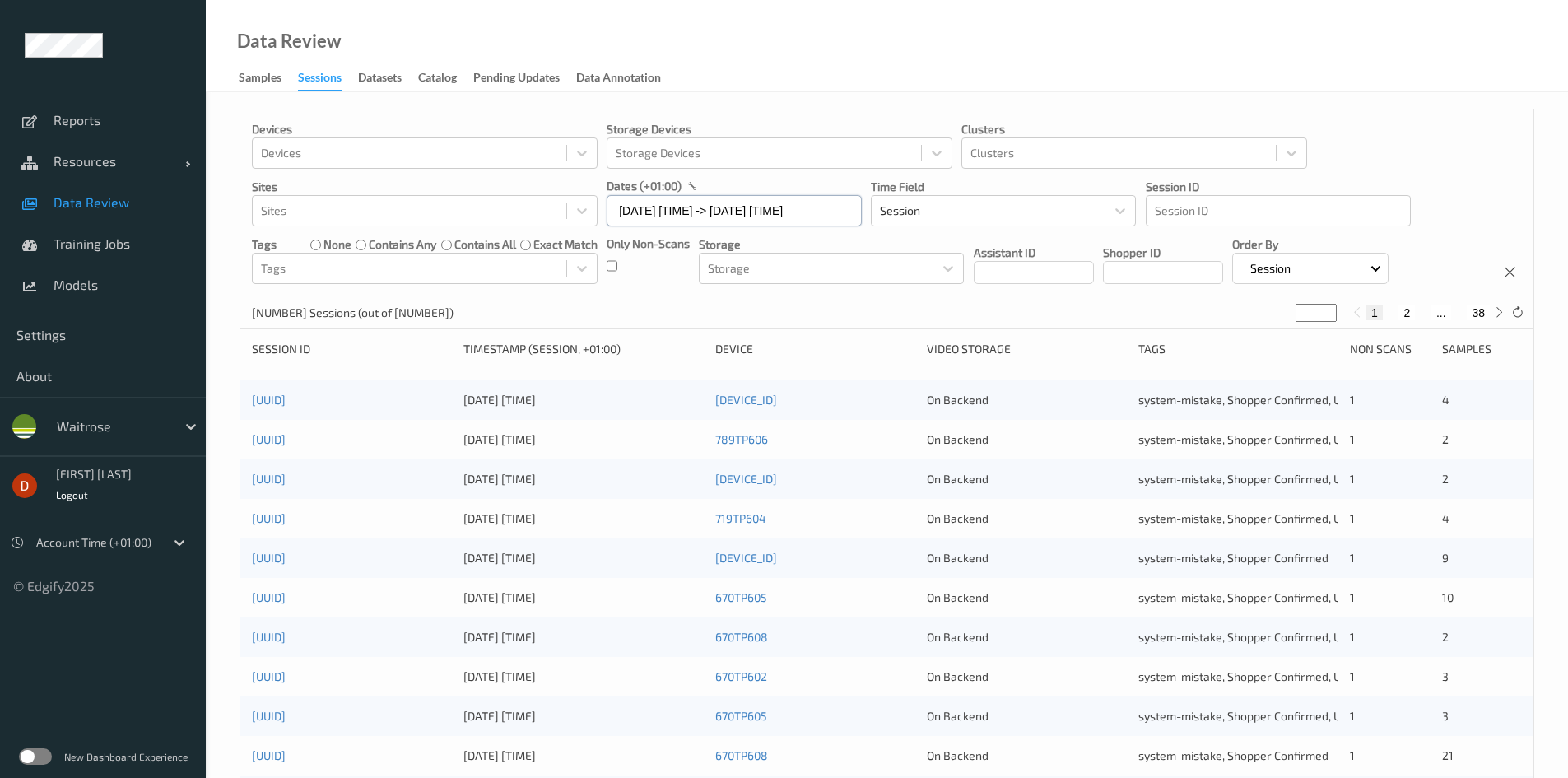 click on "26/07/2025 00:00 -> 26/07/2025 23:59" at bounding box center [734, 211] 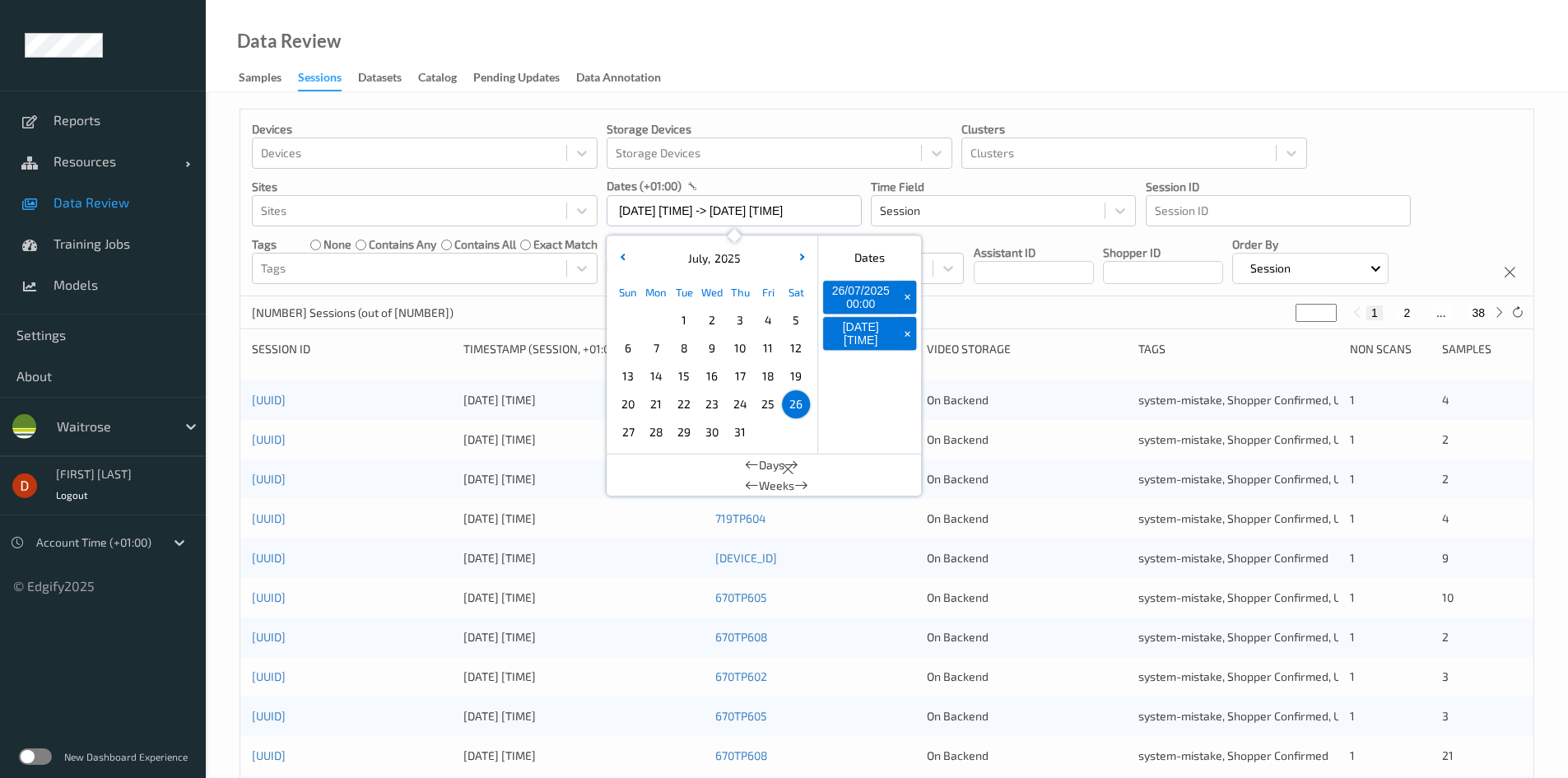 click on "21" at bounding box center [656, 404] 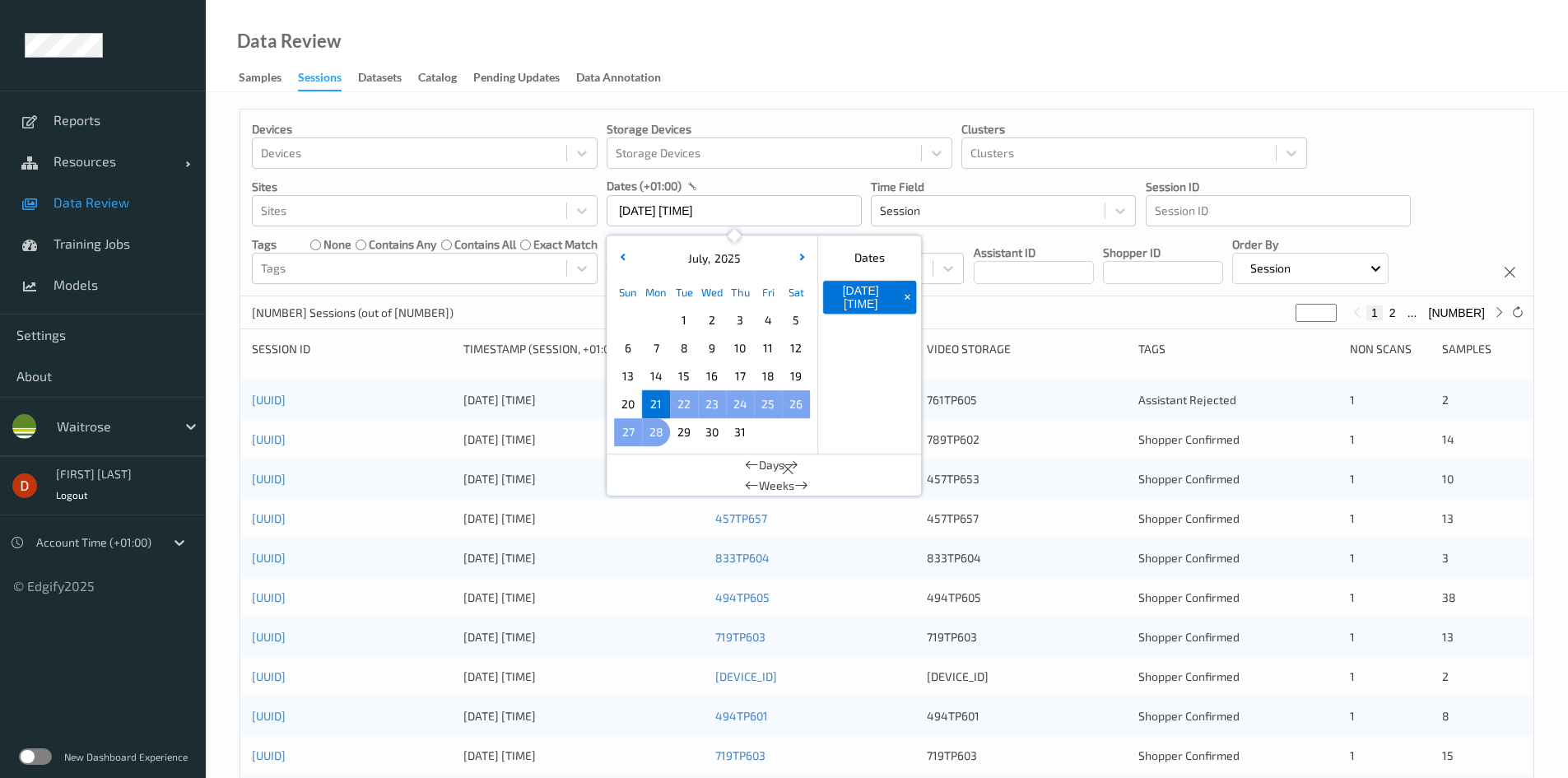 click on "28" at bounding box center [656, 432] 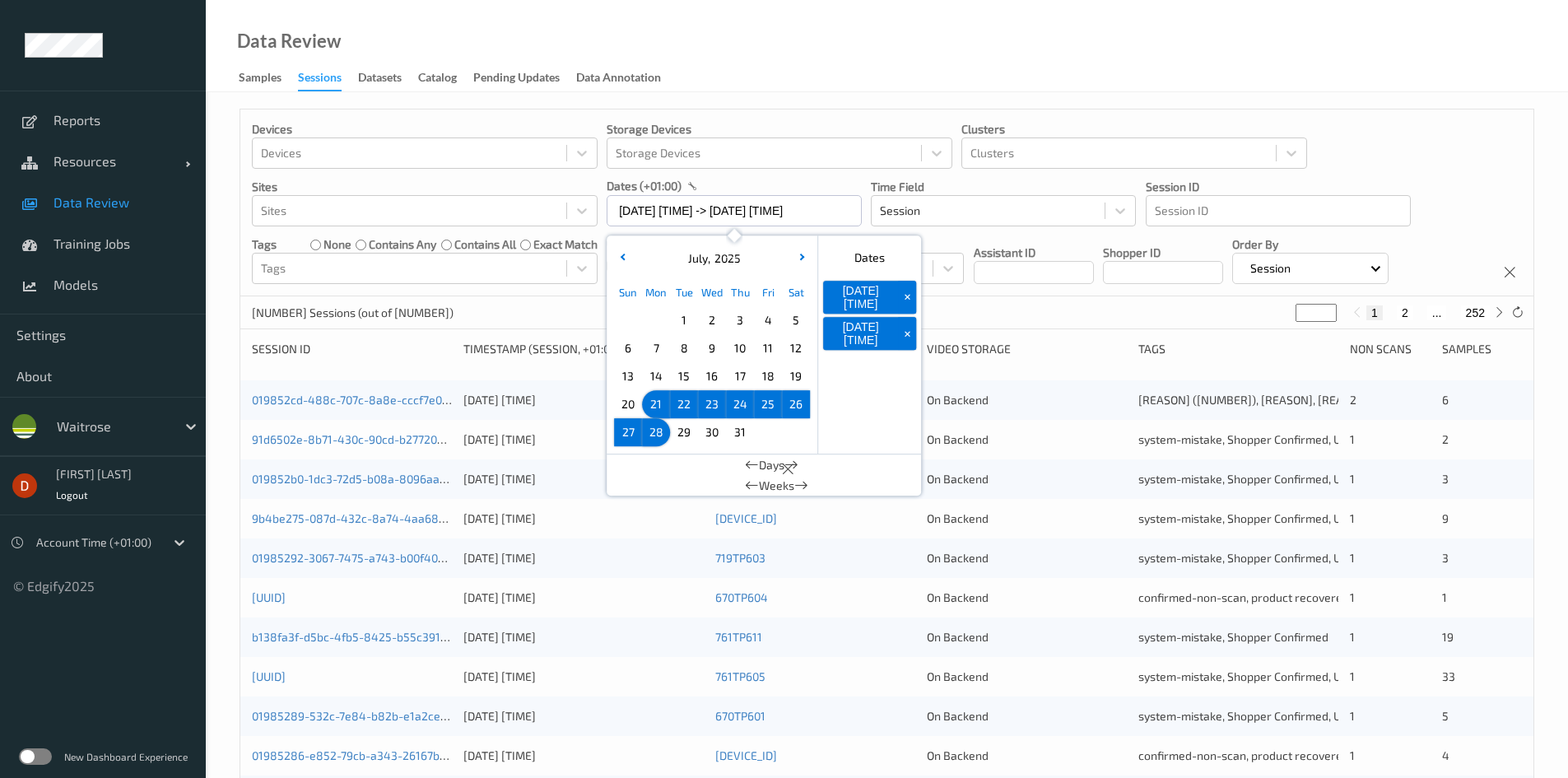 click on "5026 Sessions (out of 3292784) *  1   2   ...   252" at bounding box center [886, 313] 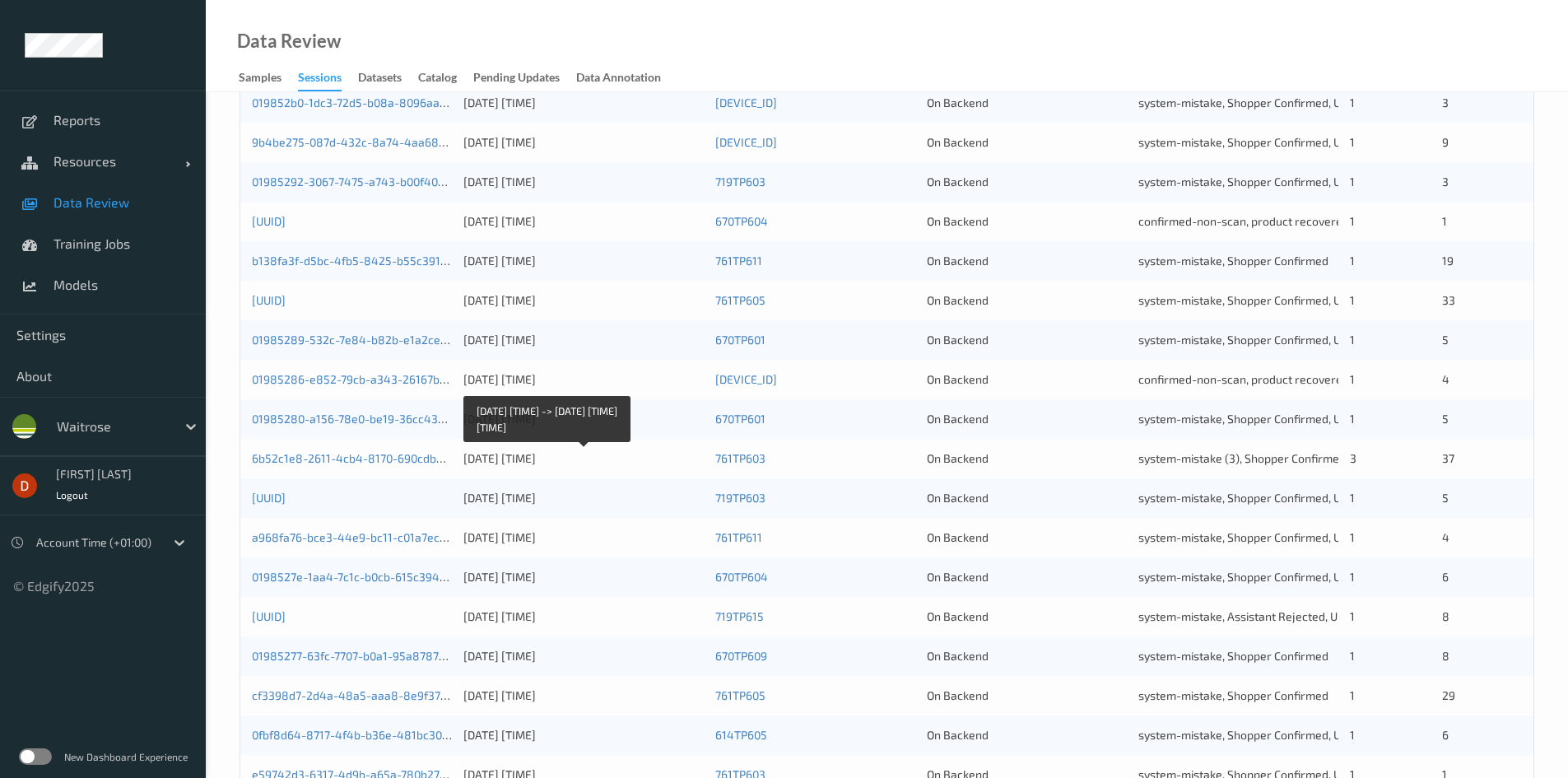 scroll, scrollTop: 0, scrollLeft: 0, axis: both 